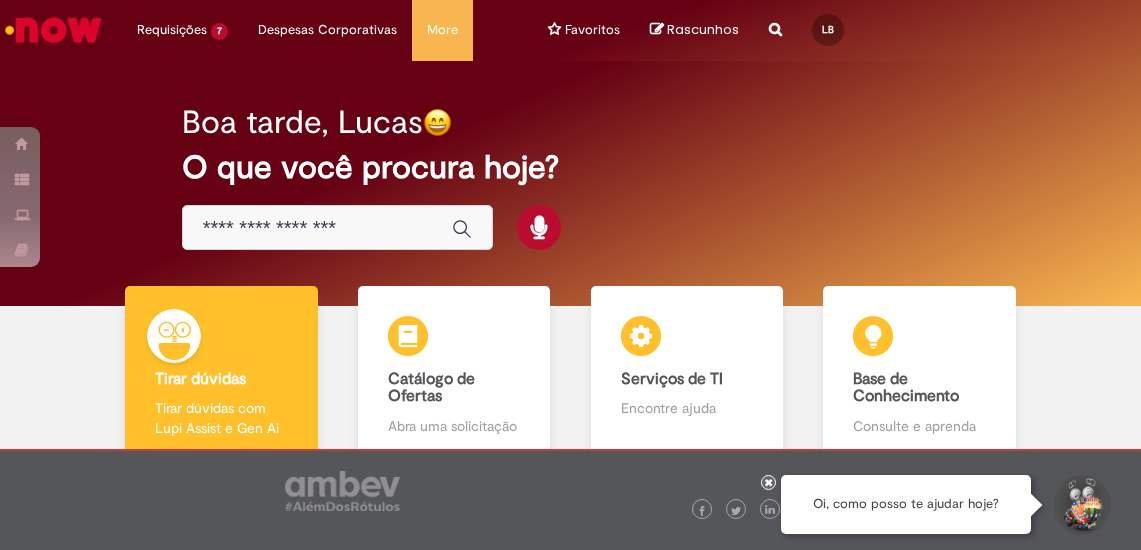 scroll, scrollTop: 0, scrollLeft: 0, axis: both 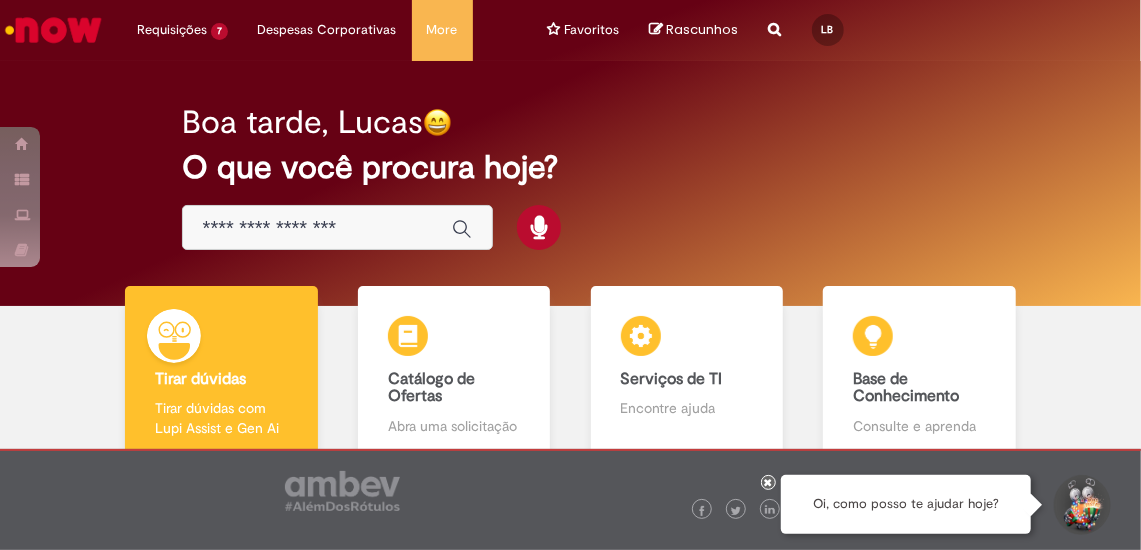click at bounding box center [317, 228] 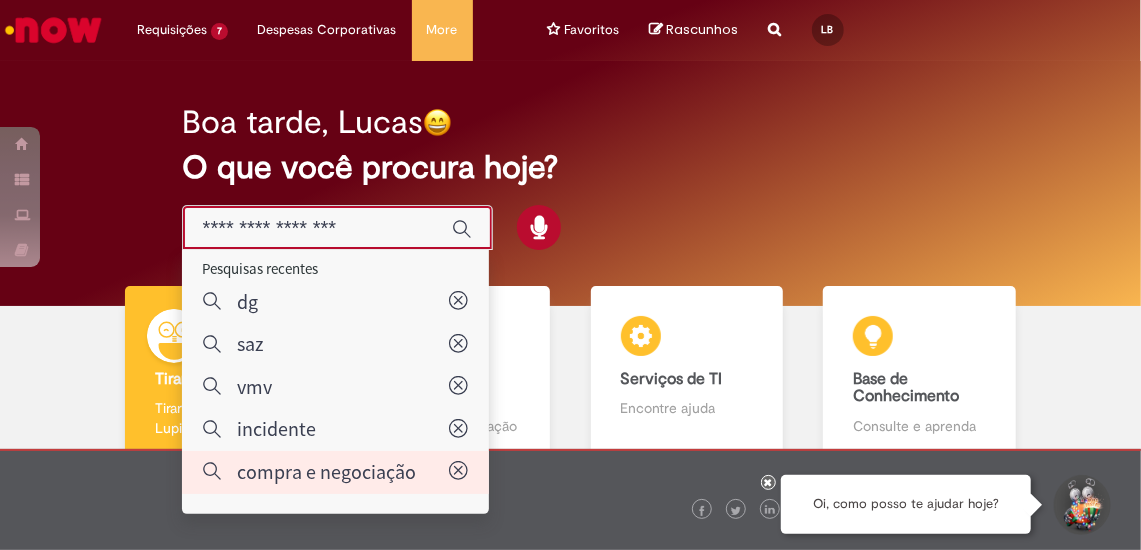 type on "**********" 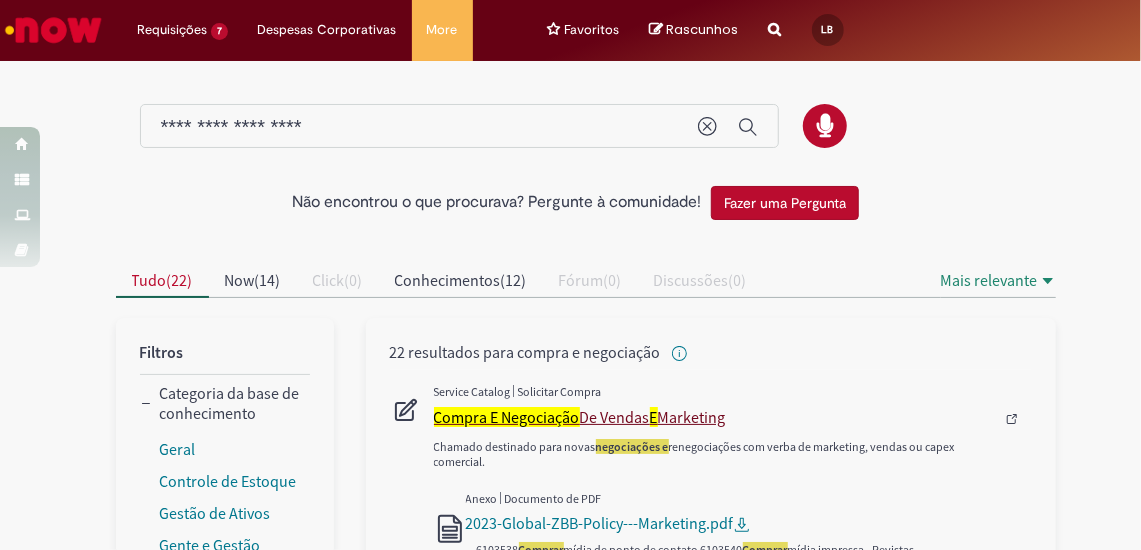 click on "Compra E Negociação  De Vendas  E  Marketing" at bounding box center [718, 417] 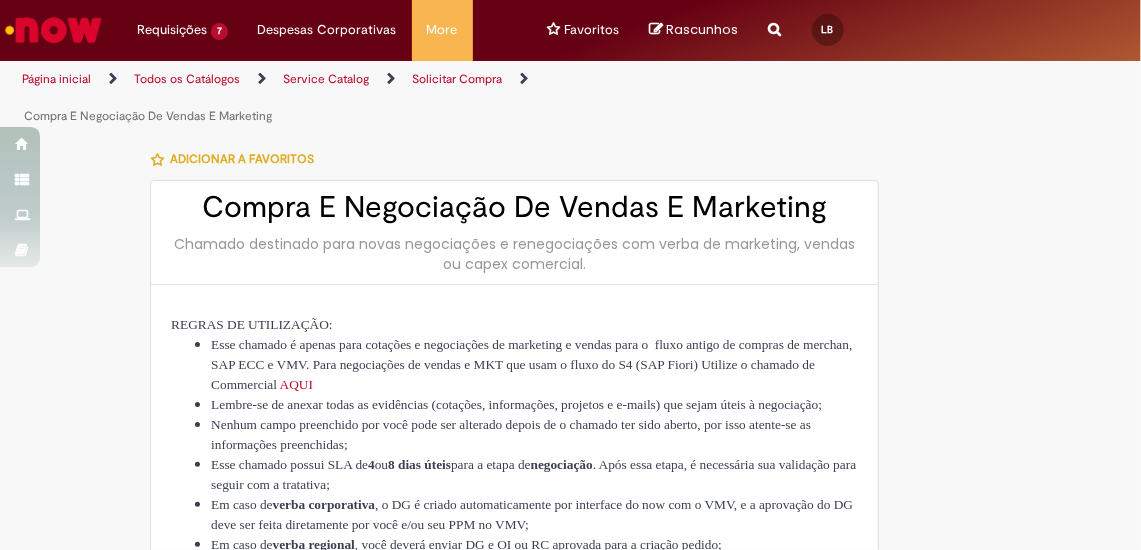 type on "********" 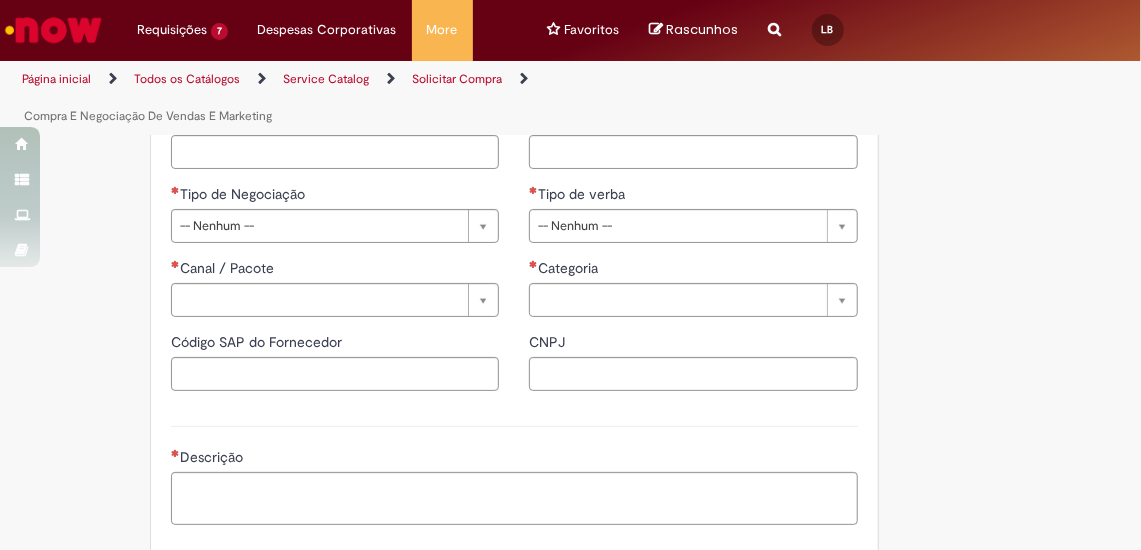scroll, scrollTop: 1216, scrollLeft: 0, axis: vertical 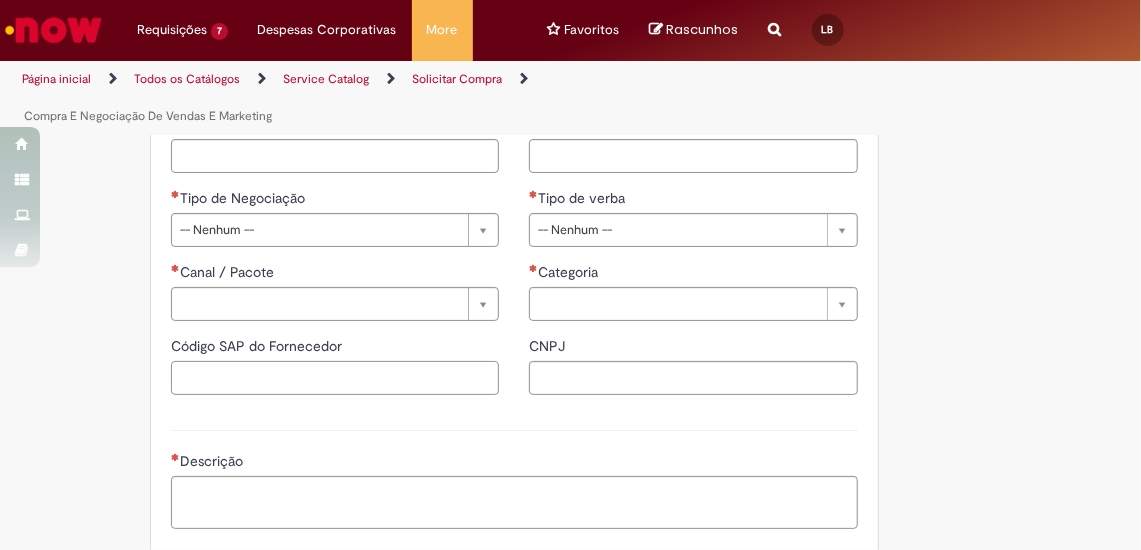 click on "Código SAP do Fornecedor" at bounding box center (335, 378) 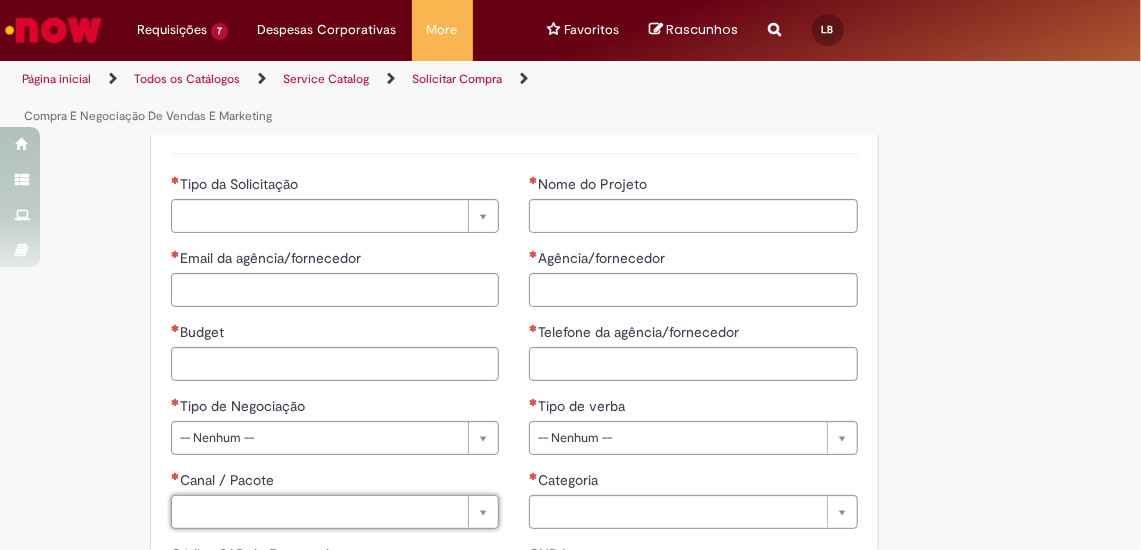 scroll, scrollTop: 978, scrollLeft: 0, axis: vertical 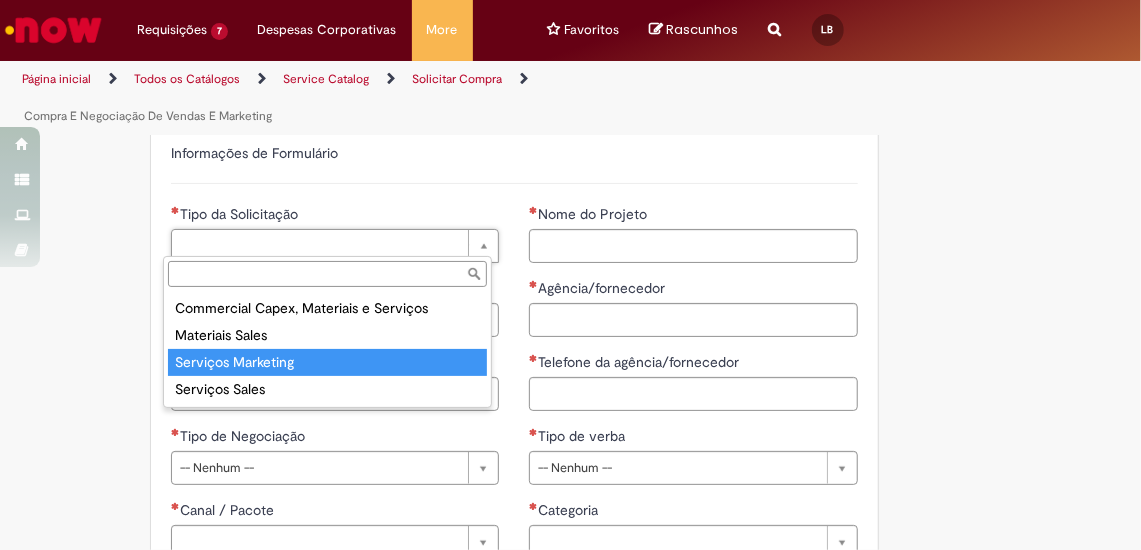 type on "**********" 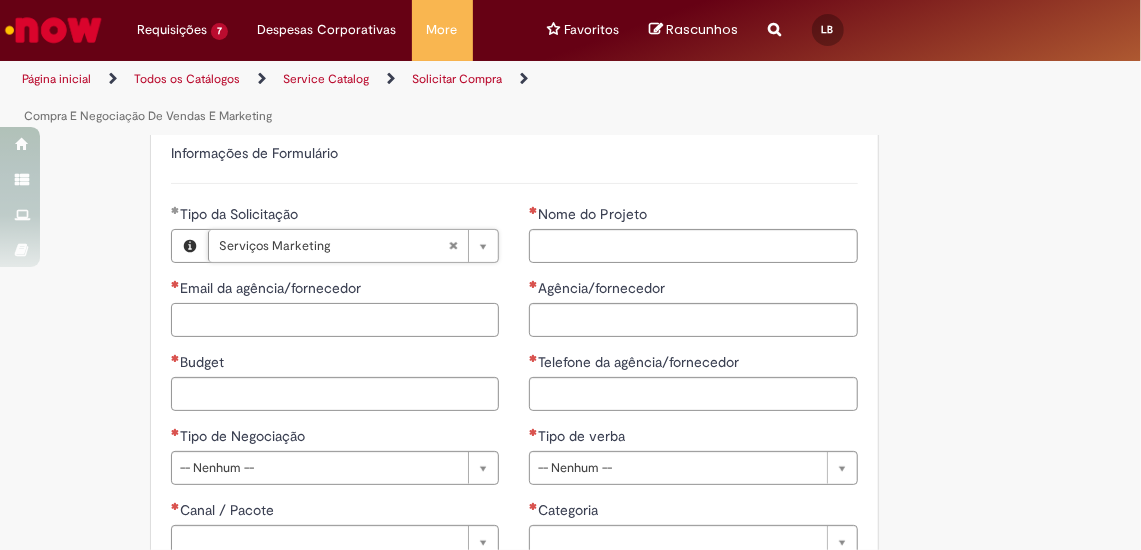 click on "Email da agência/fornecedor" at bounding box center [335, 320] 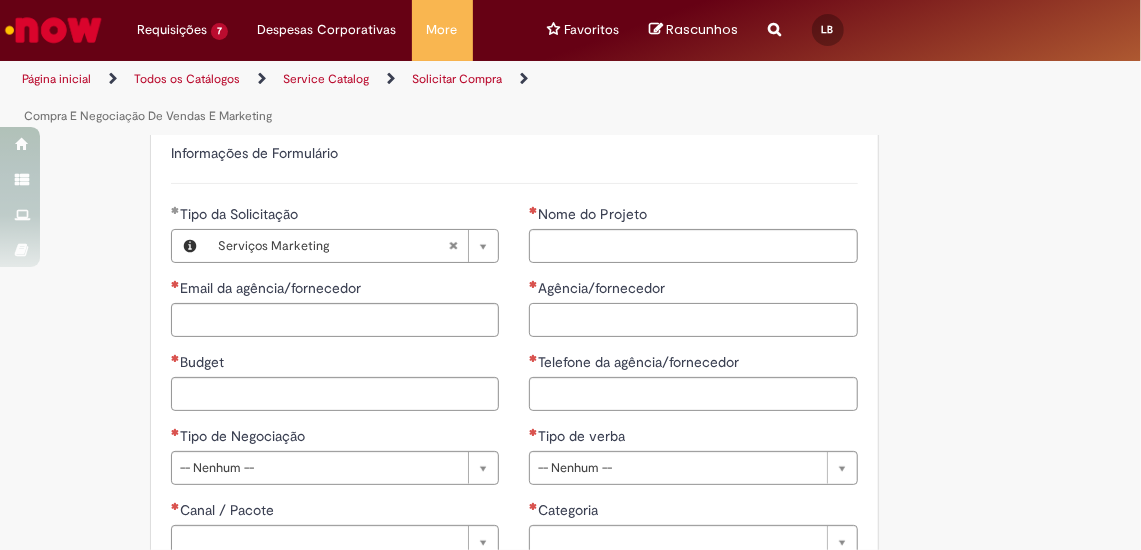 click on "Agência/fornecedor" at bounding box center (693, 320) 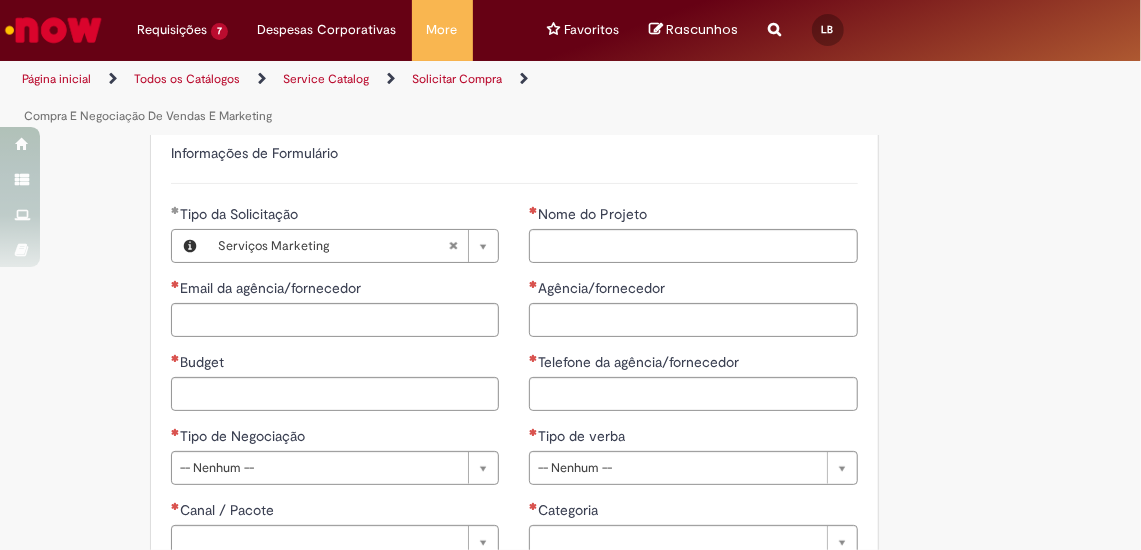 click on "Nome do Projeto" at bounding box center (693, 216) 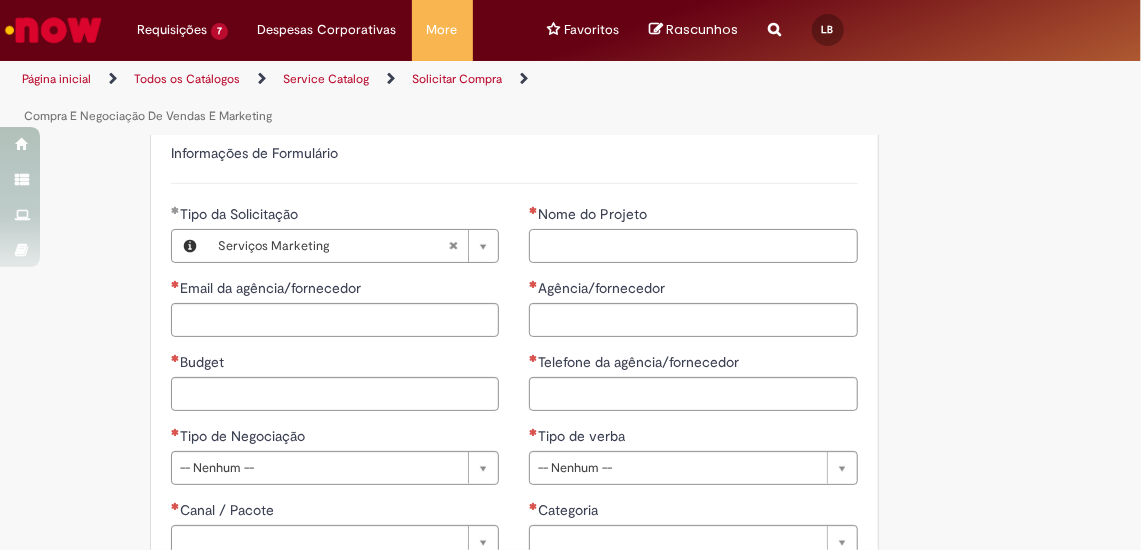 click on "Nome do Projeto" at bounding box center [693, 246] 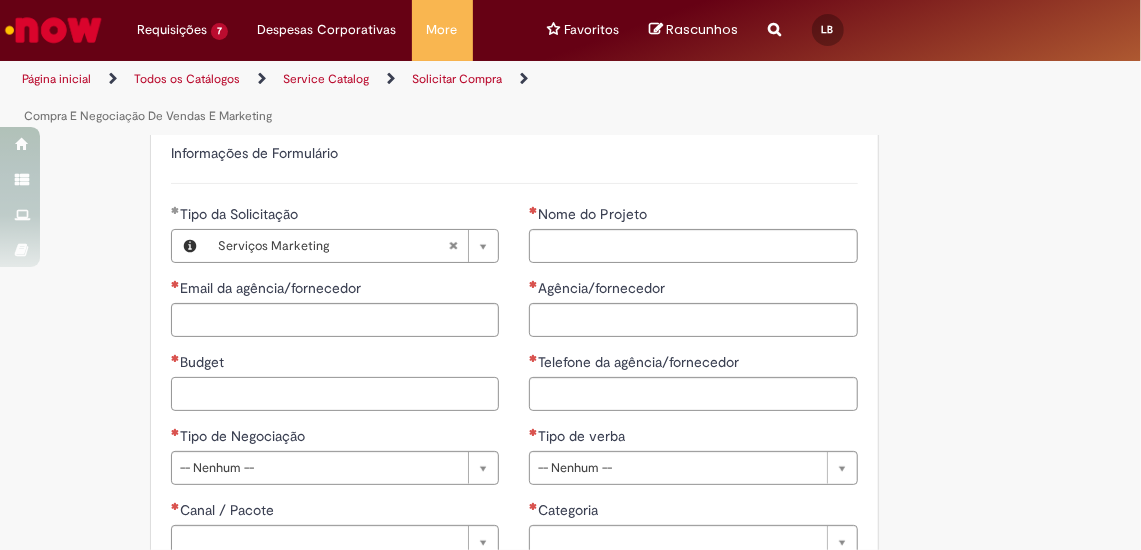 click on "Budget" at bounding box center [335, 394] 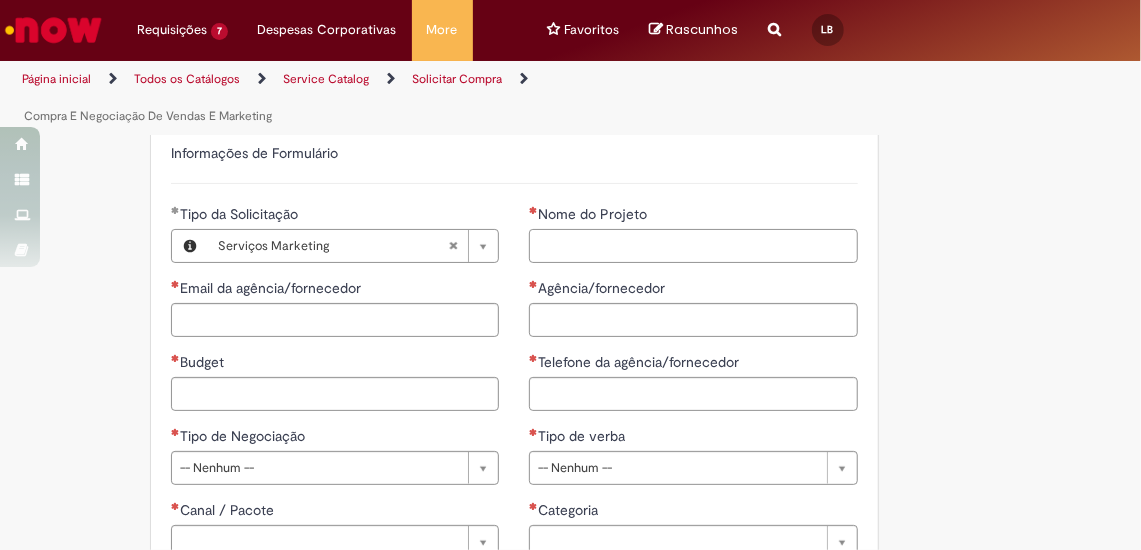 click on "Nome do Projeto" at bounding box center [693, 246] 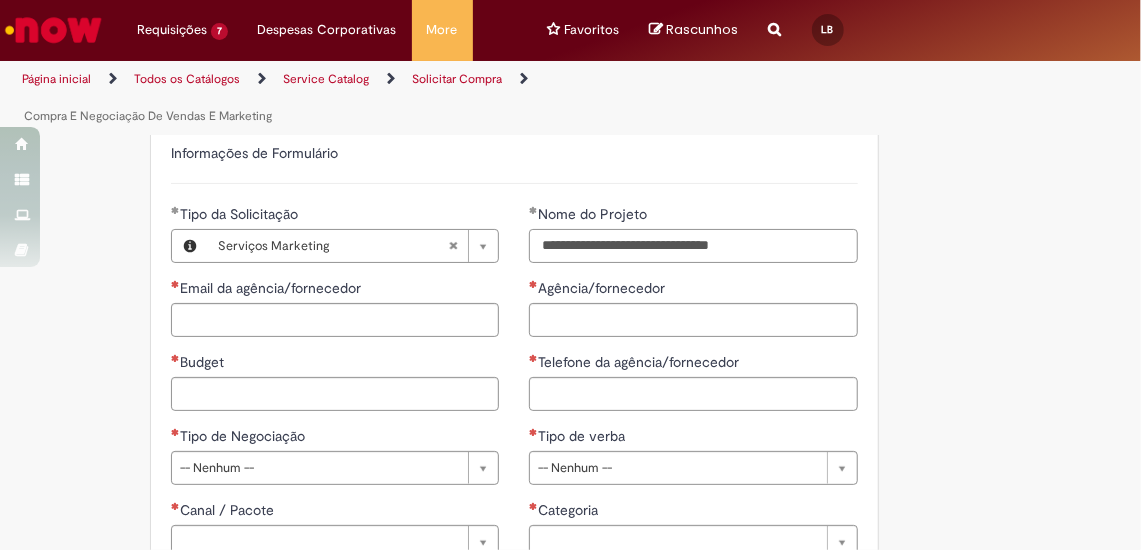 type on "**********" 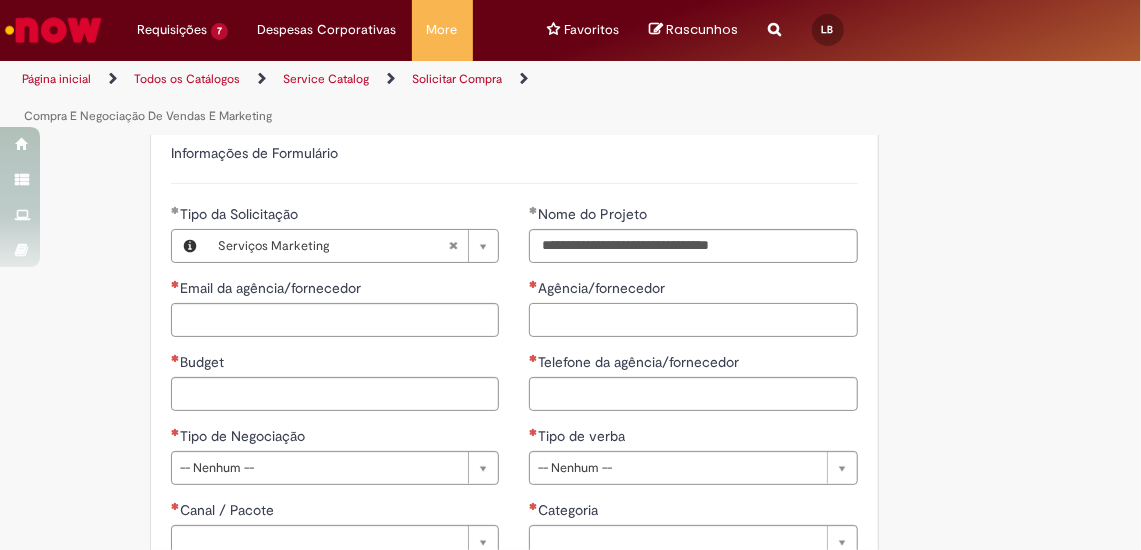 click on "Agência/fornecedor" at bounding box center [693, 320] 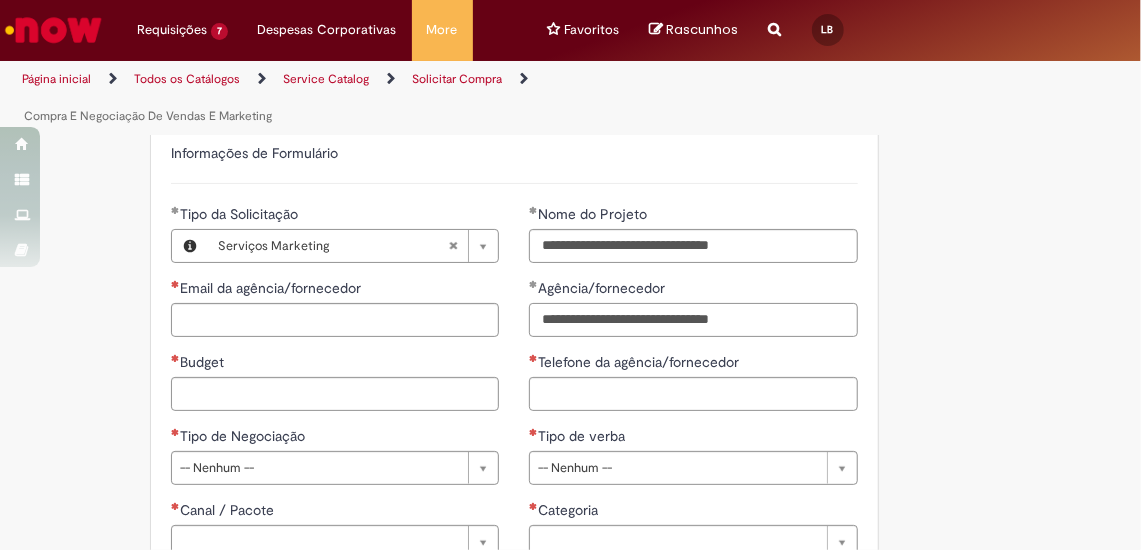 type on "**********" 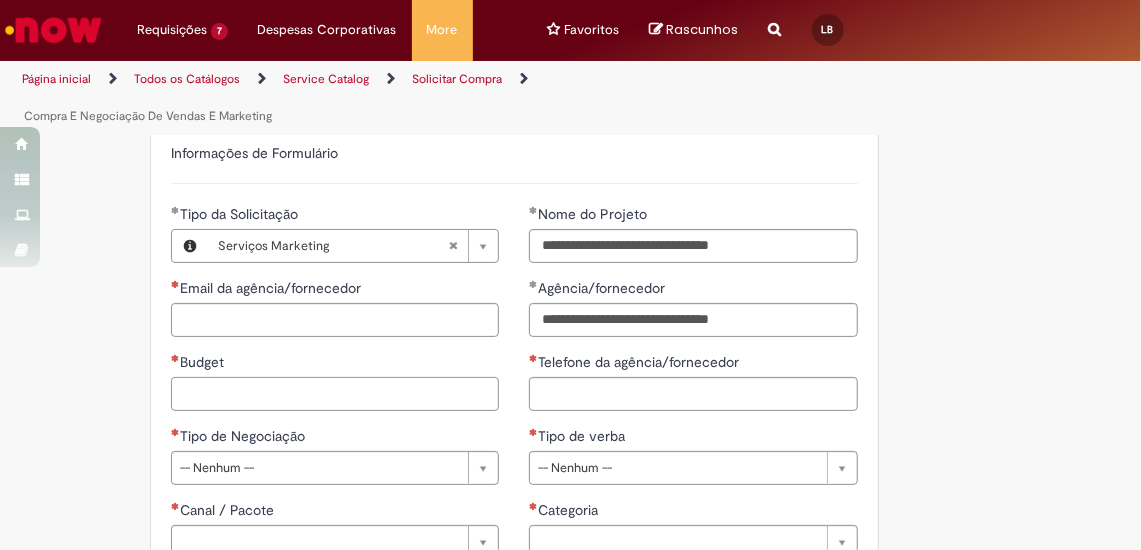click on "Budget" at bounding box center [335, 394] 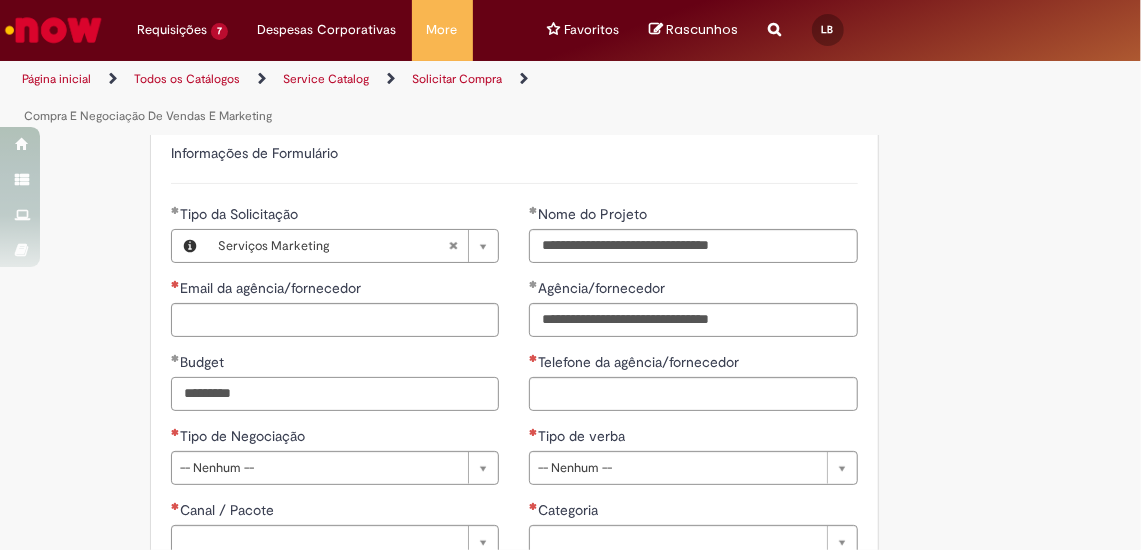 type on "*********" 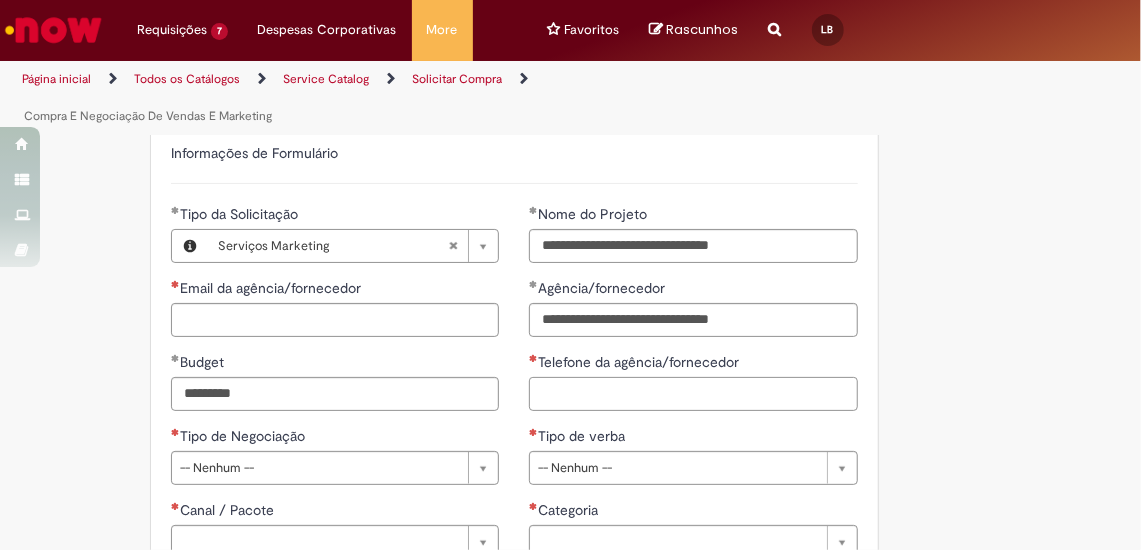 click on "Telefone da agência/fornecedor" at bounding box center (693, 394) 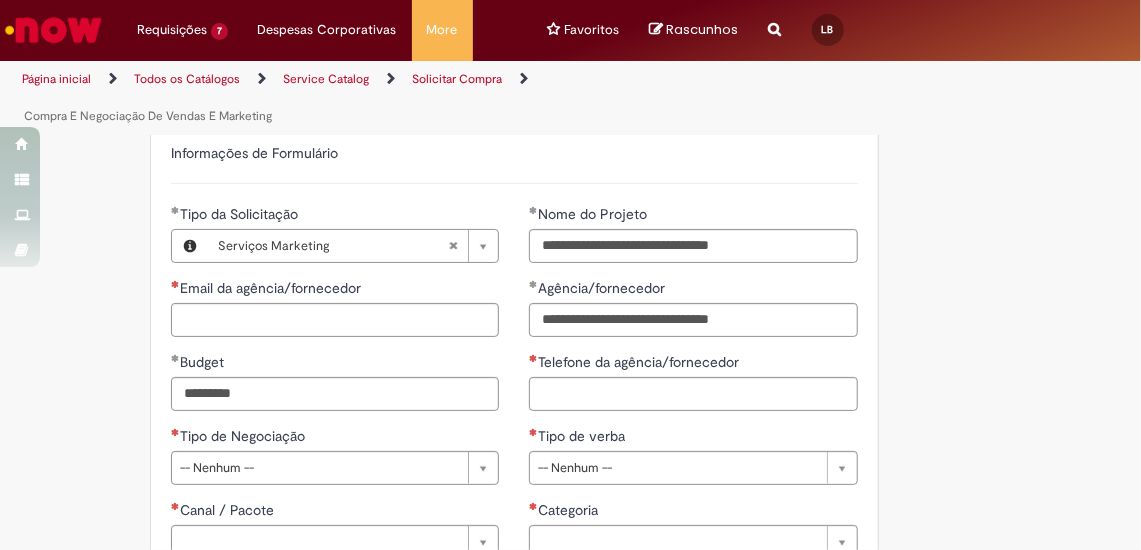 click on "**********" at bounding box center [335, 389] 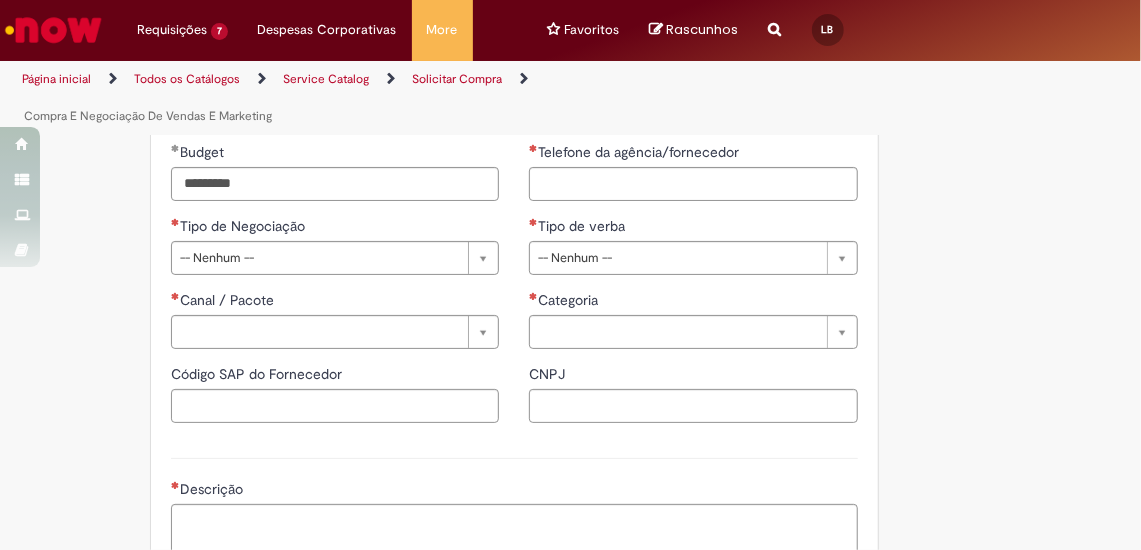 scroll, scrollTop: 1191, scrollLeft: 0, axis: vertical 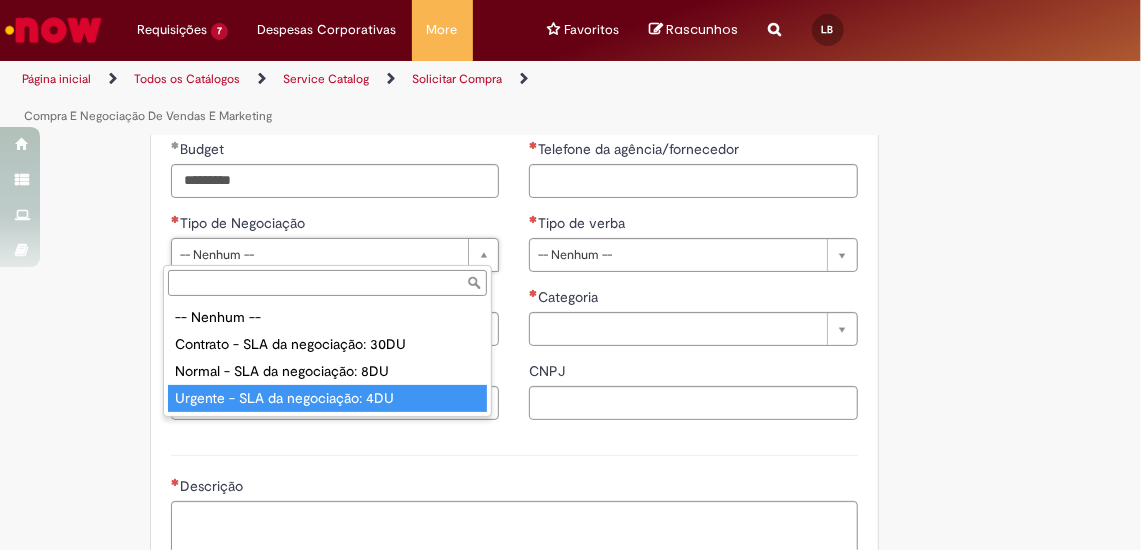 type on "**********" 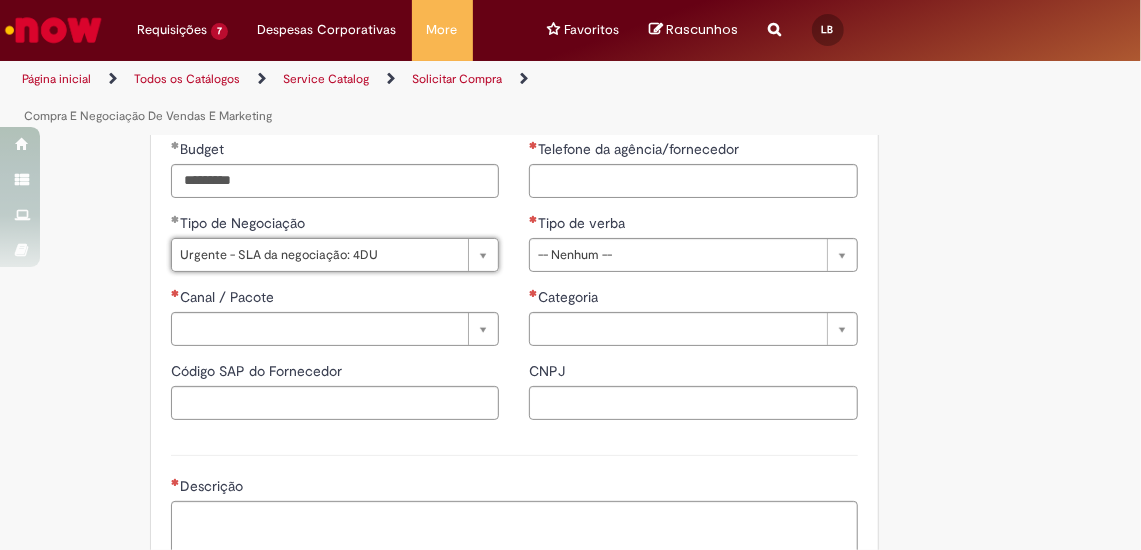 click on "Descrição" at bounding box center (514, 502) 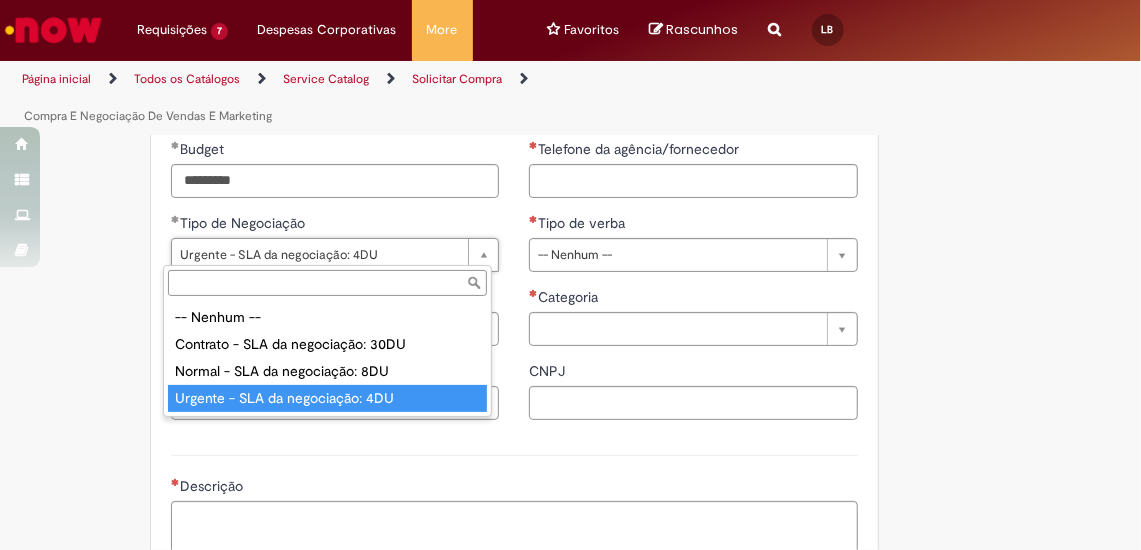 type on "**********" 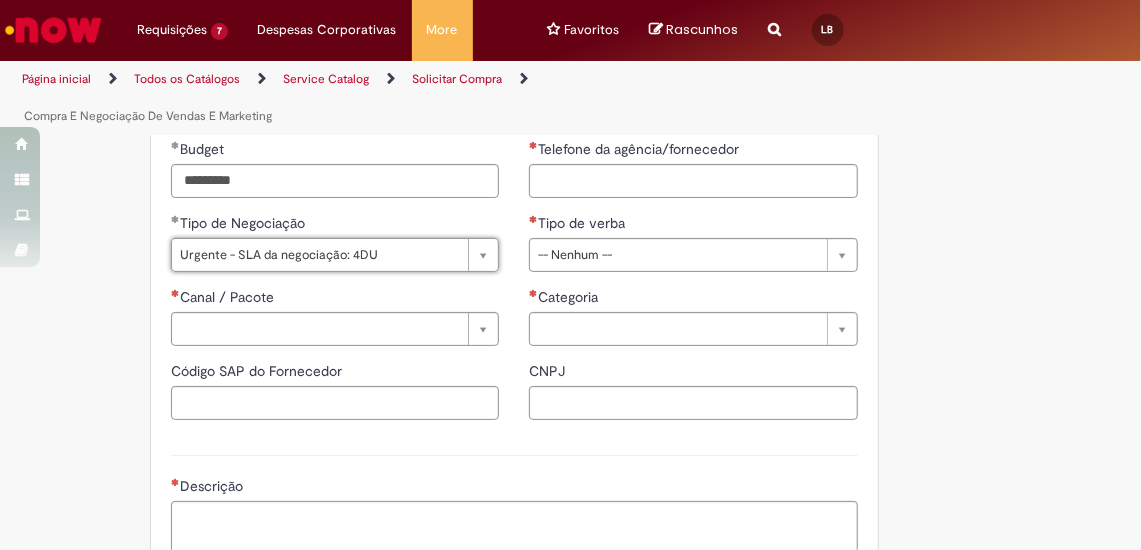 scroll, scrollTop: 0, scrollLeft: 217, axis: horizontal 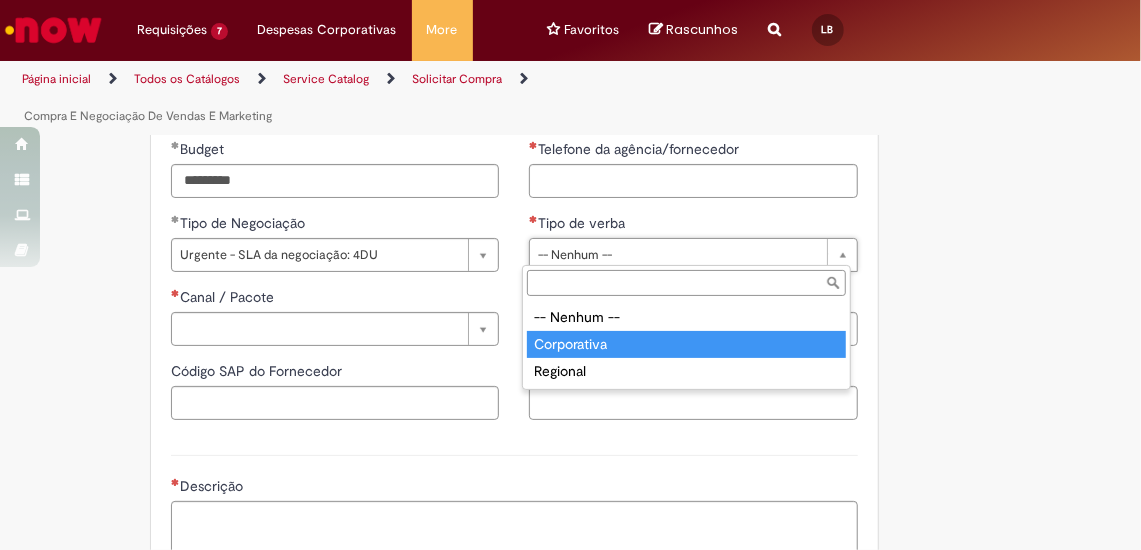 type on "**********" 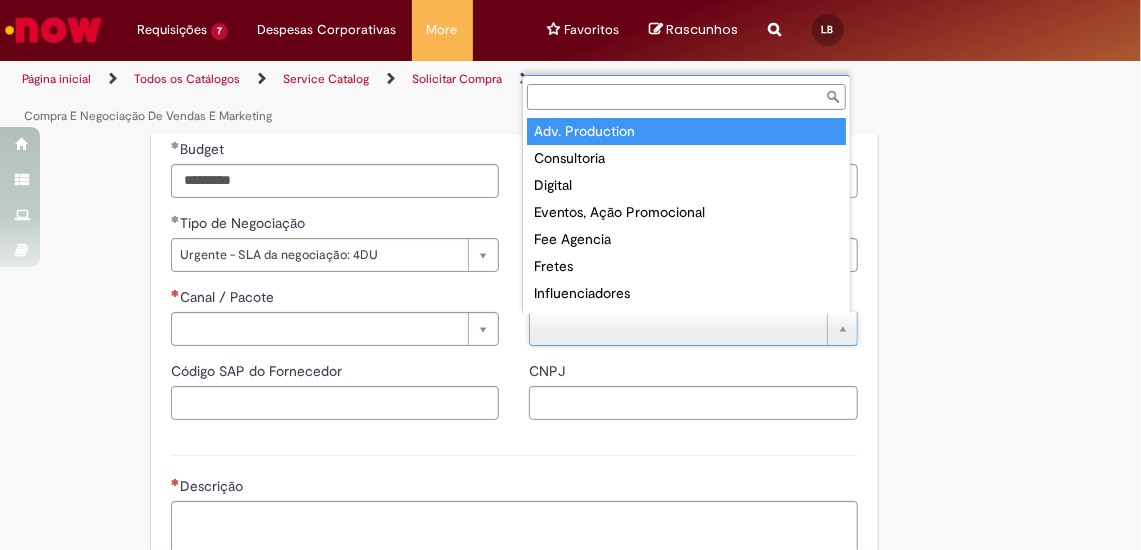 scroll, scrollTop: 16, scrollLeft: 0, axis: vertical 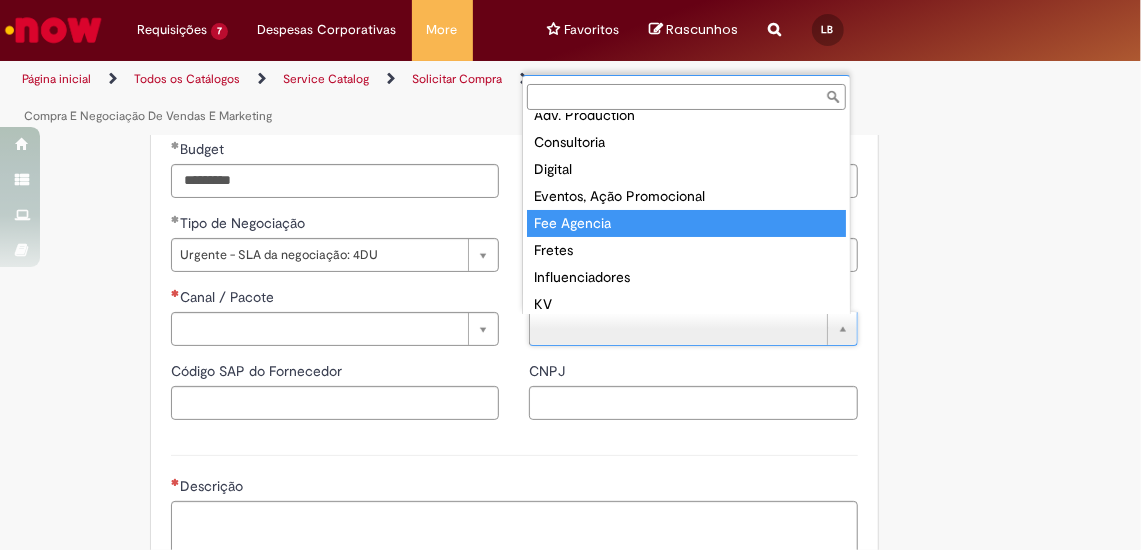 type on "**********" 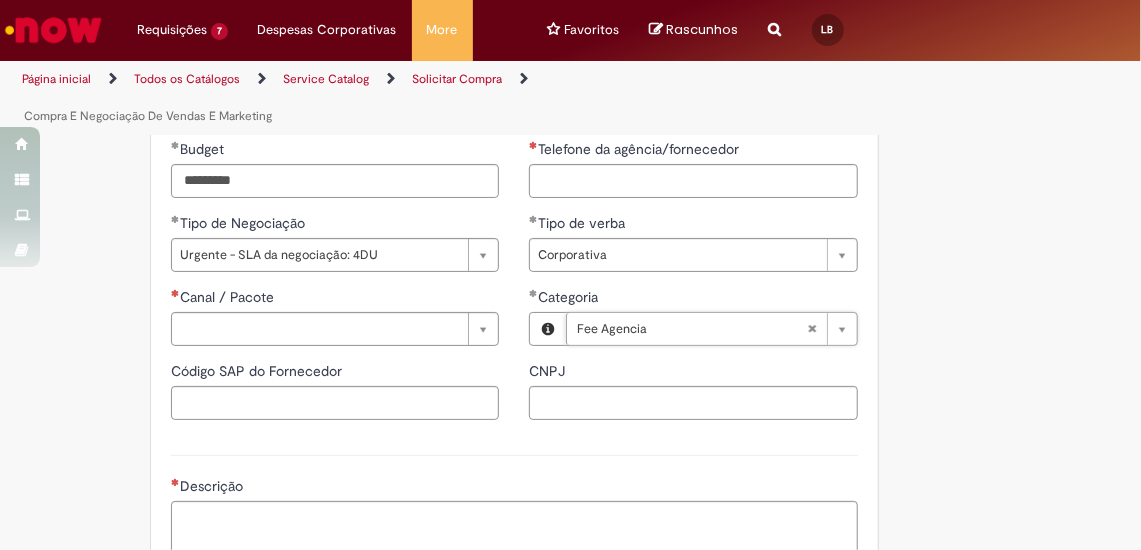 click on "Canal / Pacote" at bounding box center [335, 299] 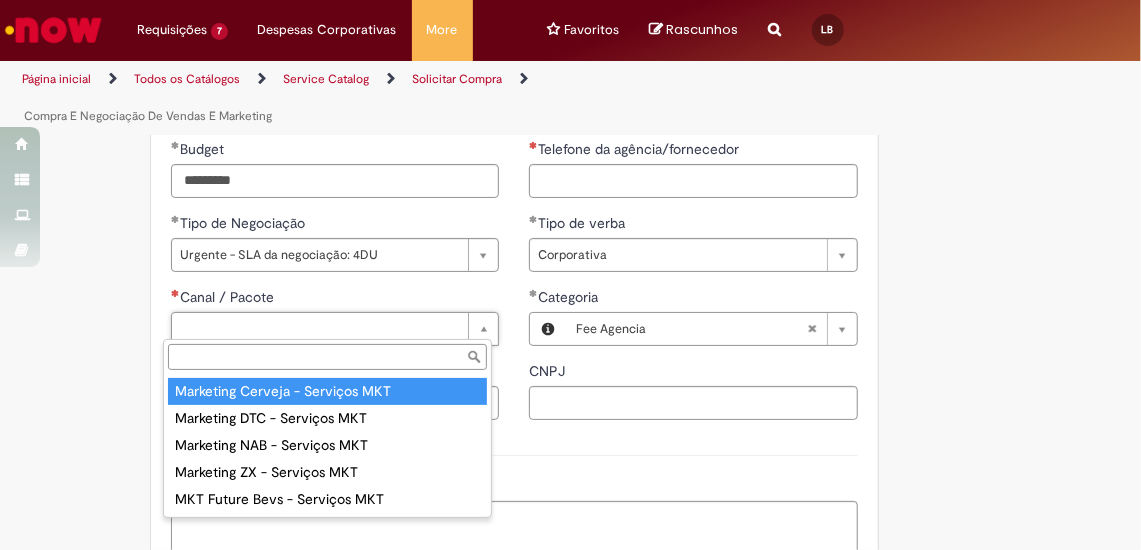 type on "**********" 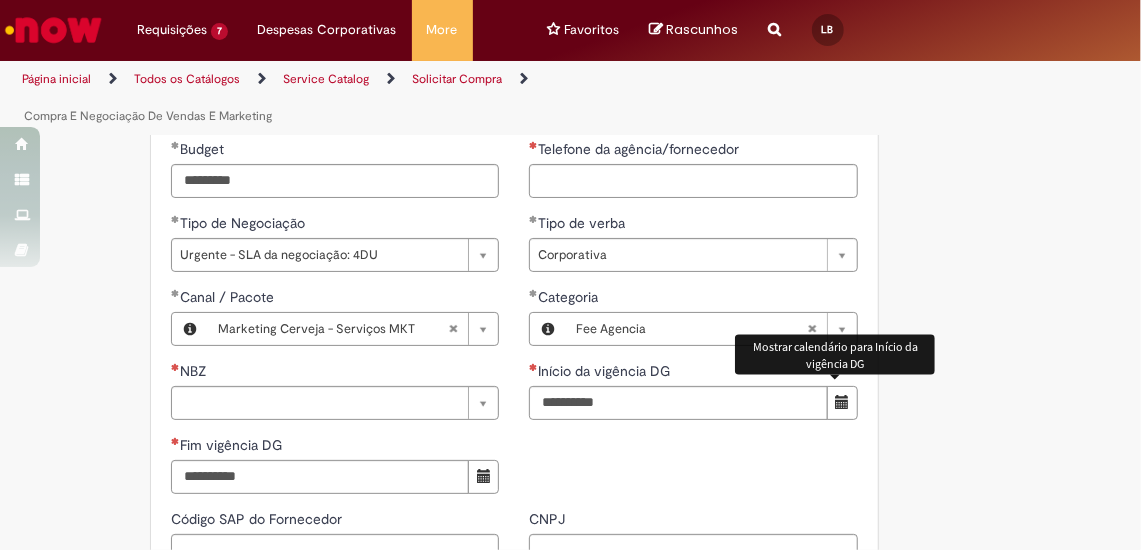 click at bounding box center [842, 403] 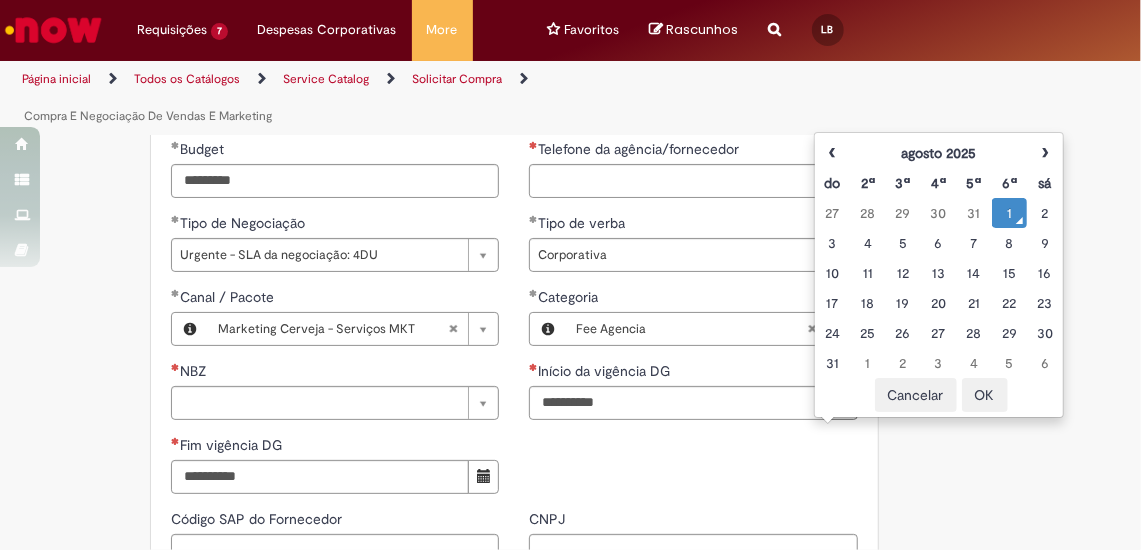 click on "1" at bounding box center (1009, 213) 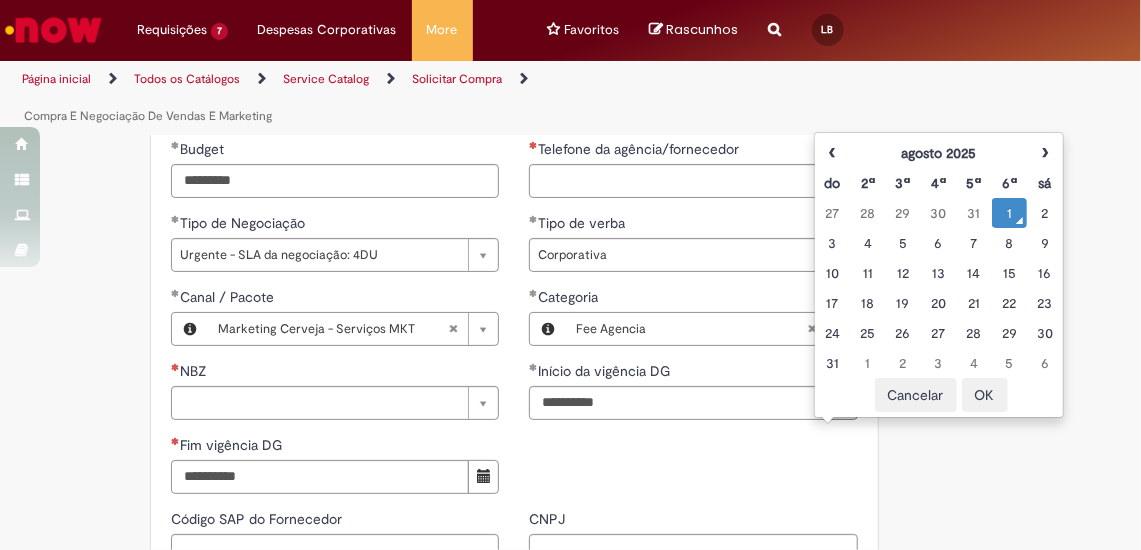 click at bounding box center (484, 476) 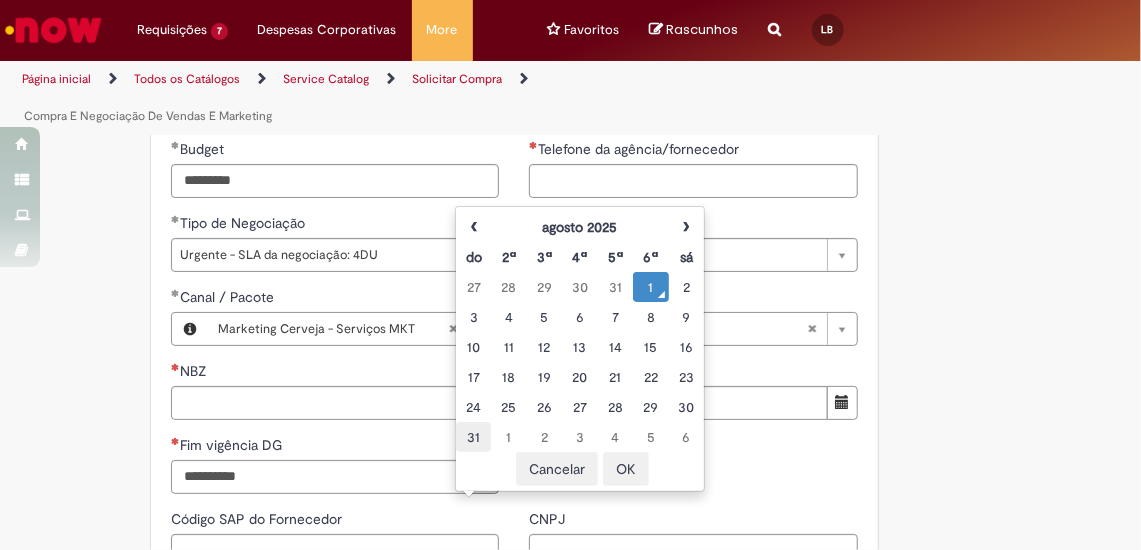 click on "31" at bounding box center (473, 437) 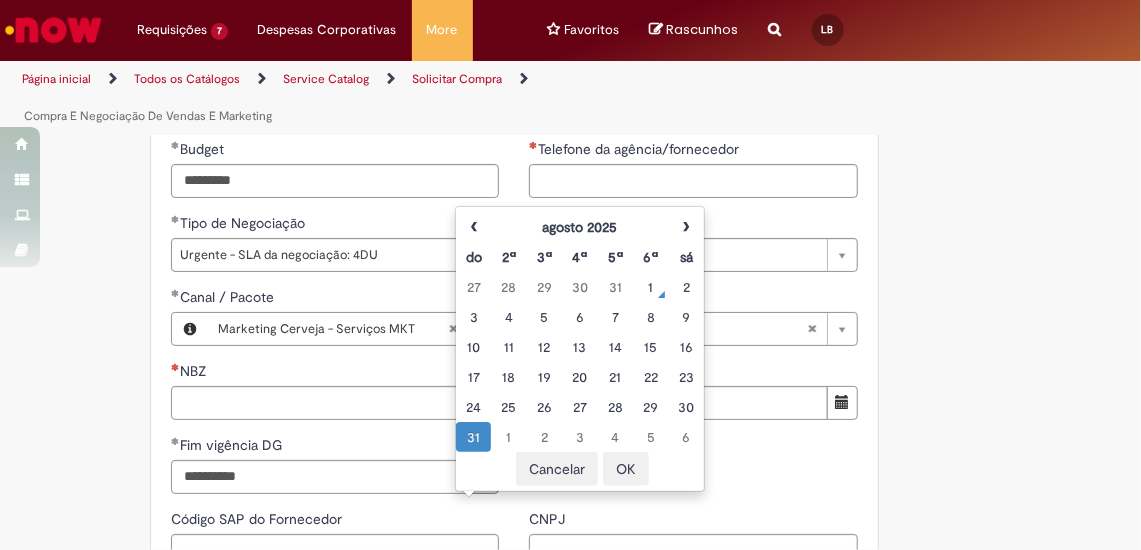 click on "OK" at bounding box center [626, 469] 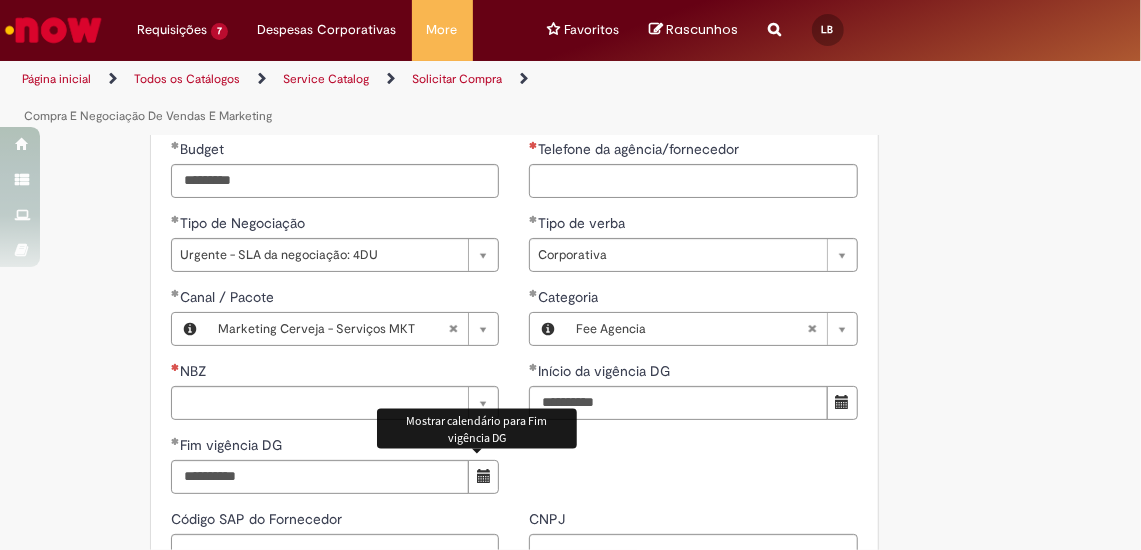 click on "**********" at bounding box center (514, 250) 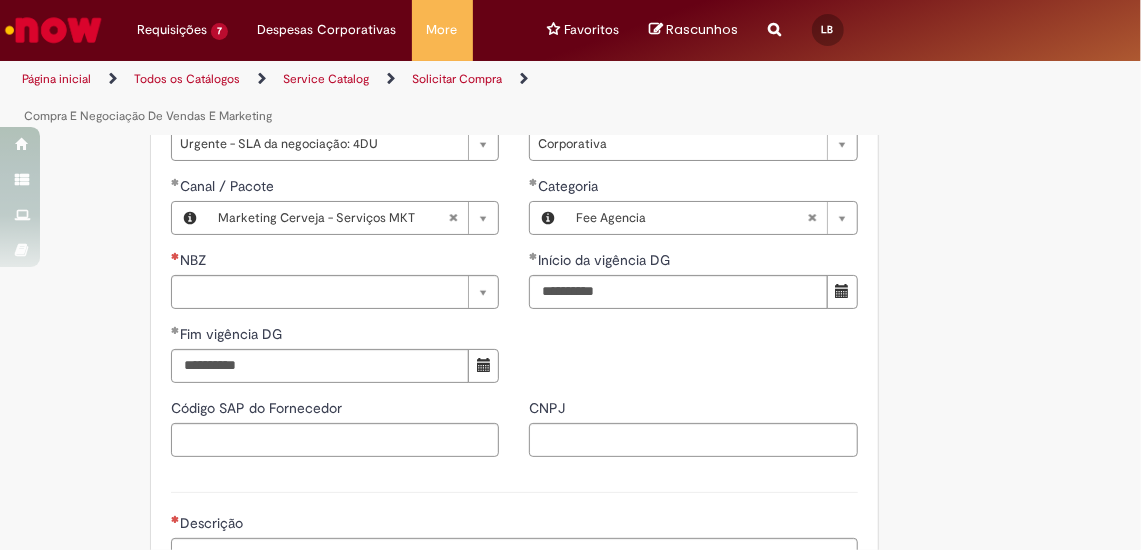scroll, scrollTop: 1313, scrollLeft: 0, axis: vertical 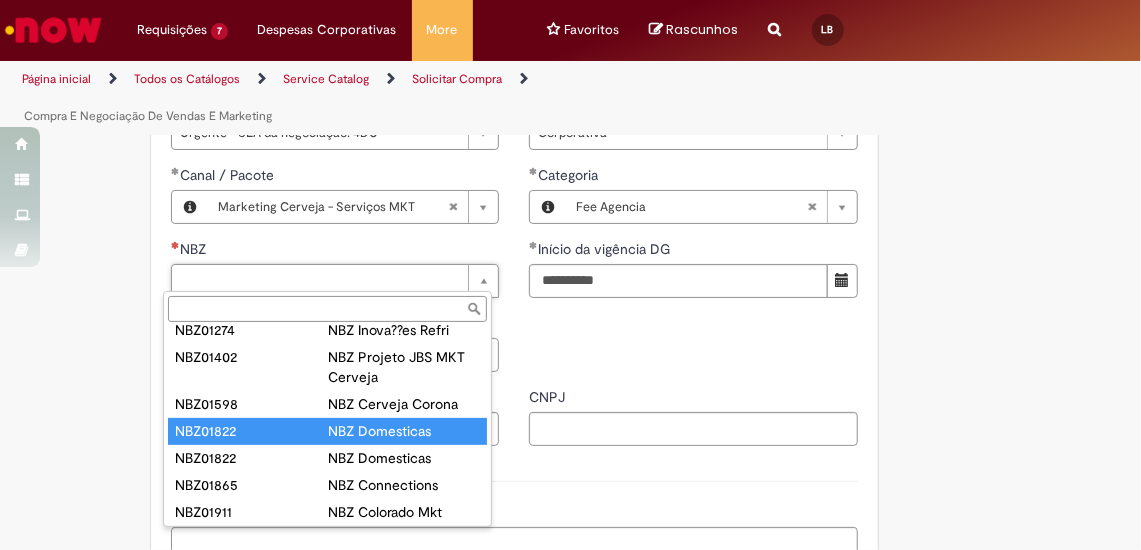 type on "********" 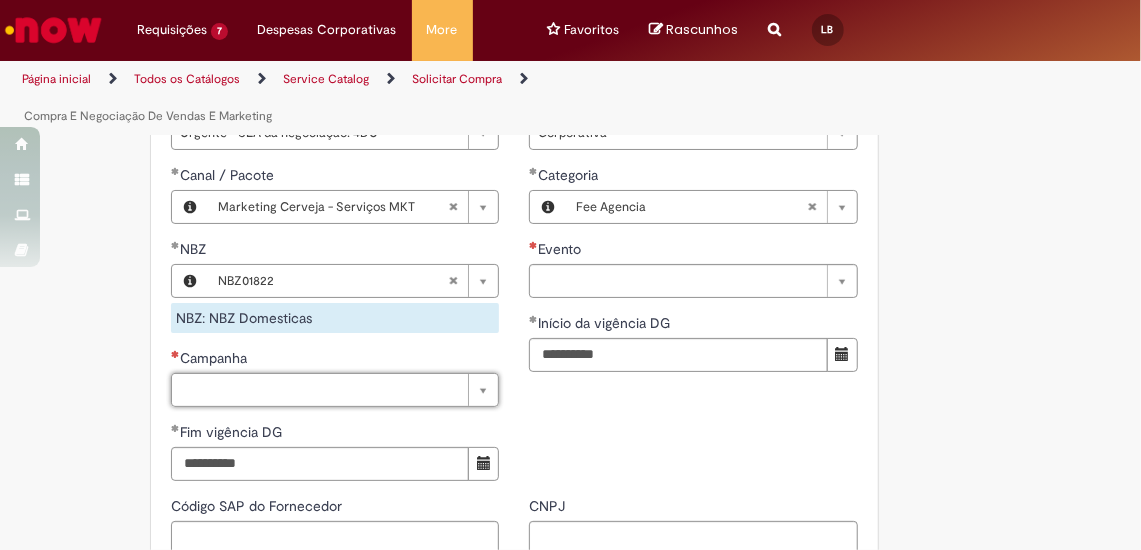 drag, startPoint x: 405, startPoint y: 416, endPoint x: 330, endPoint y: 383, distance: 81.939 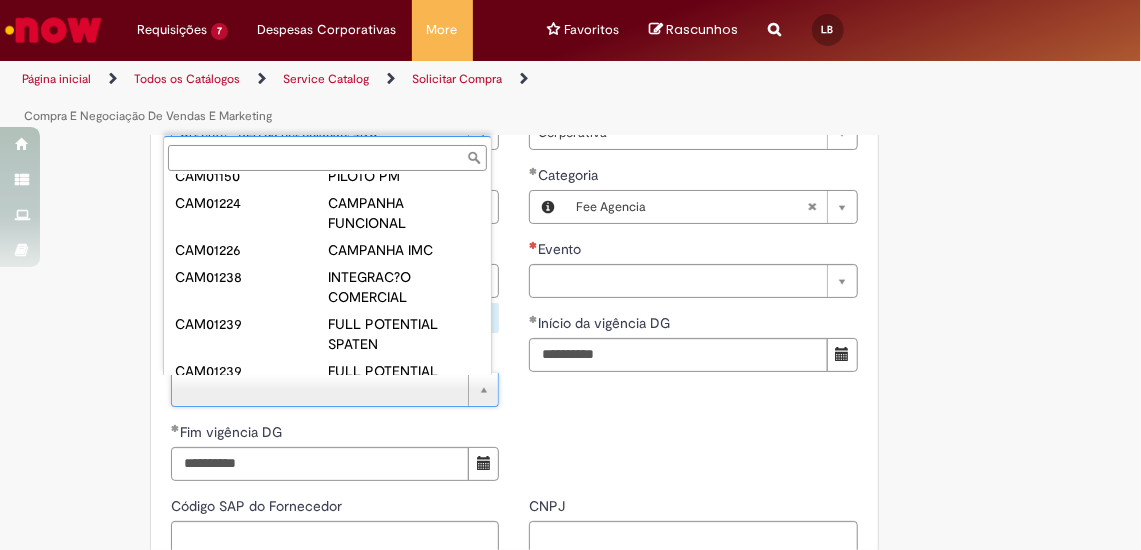 scroll, scrollTop: 260, scrollLeft: 0, axis: vertical 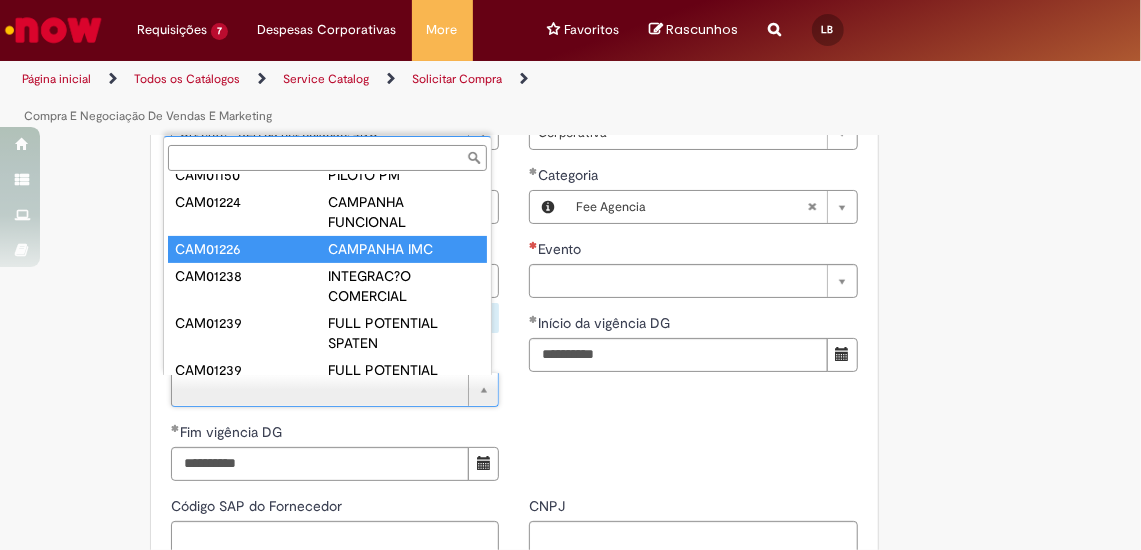 type on "********" 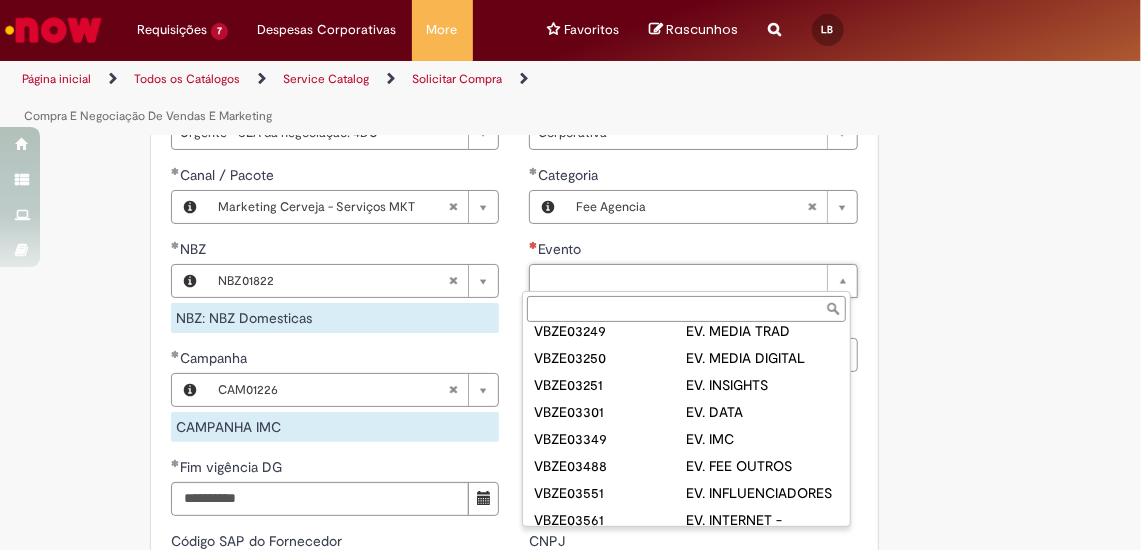 scroll, scrollTop: 917, scrollLeft: 0, axis: vertical 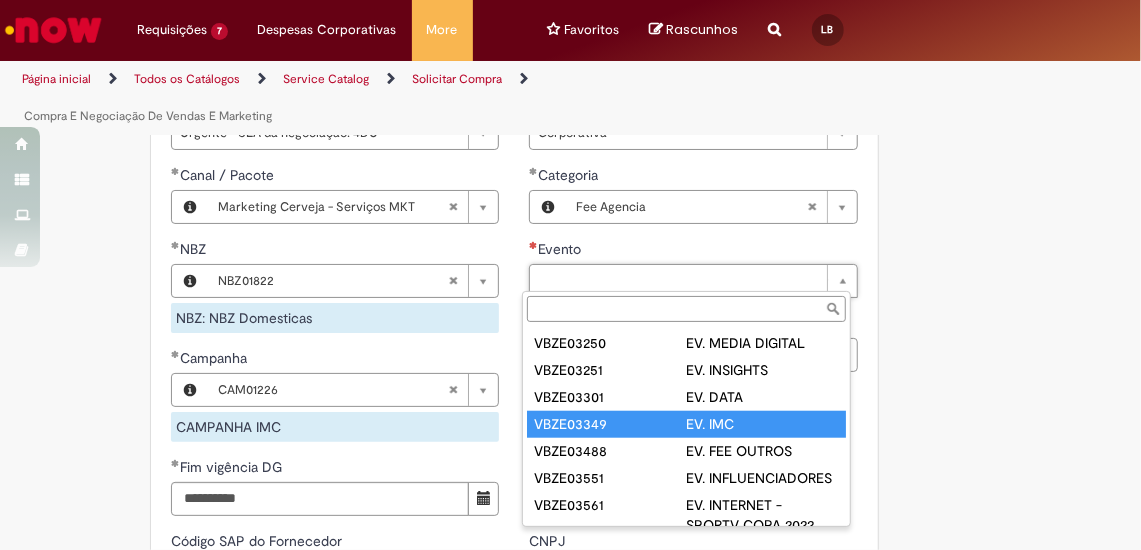 type on "*********" 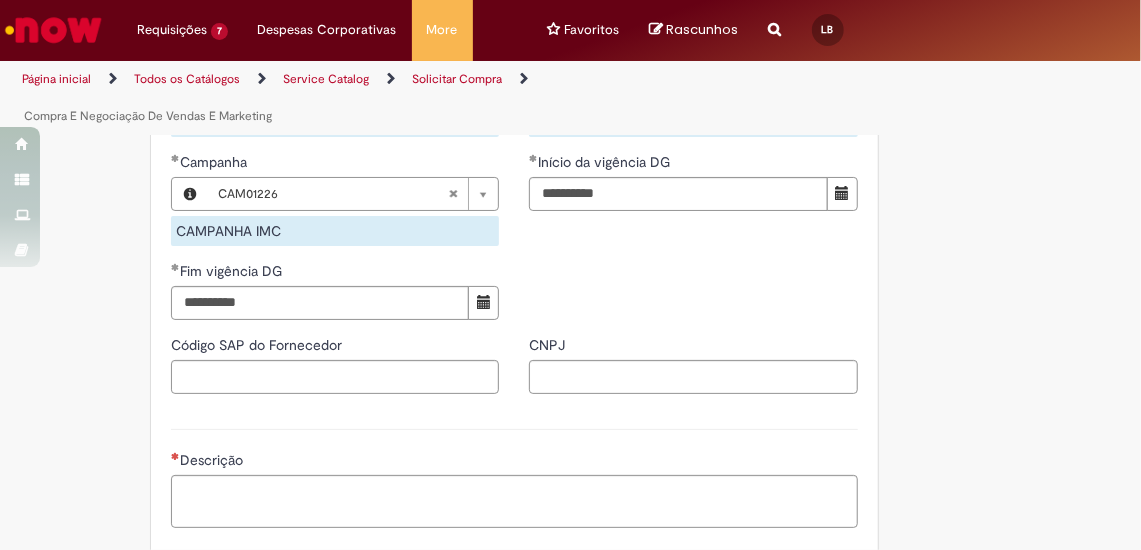 scroll, scrollTop: 1510, scrollLeft: 0, axis: vertical 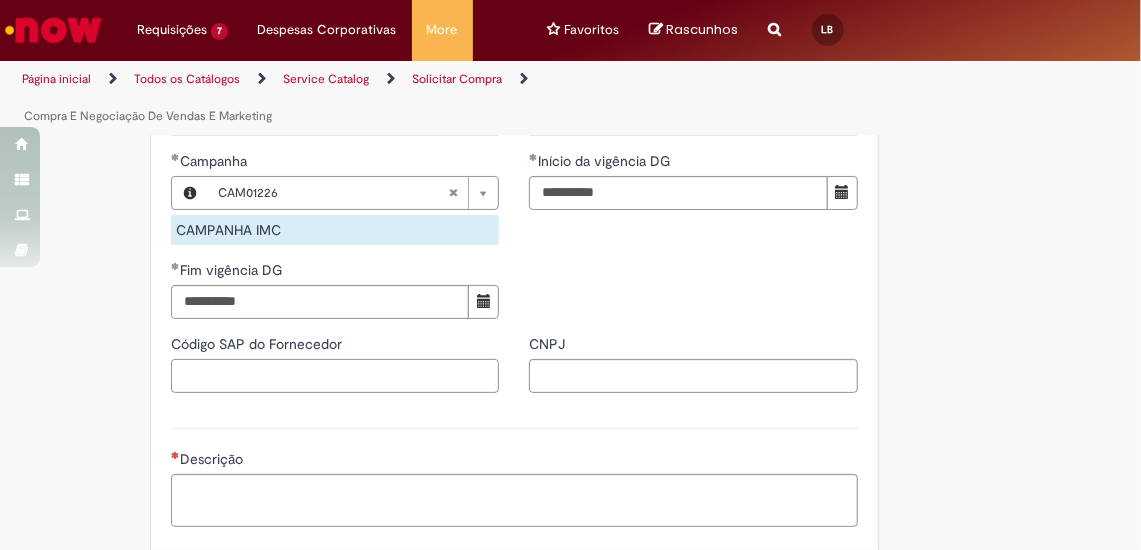 click on "Código SAP do Fornecedor" at bounding box center [335, 376] 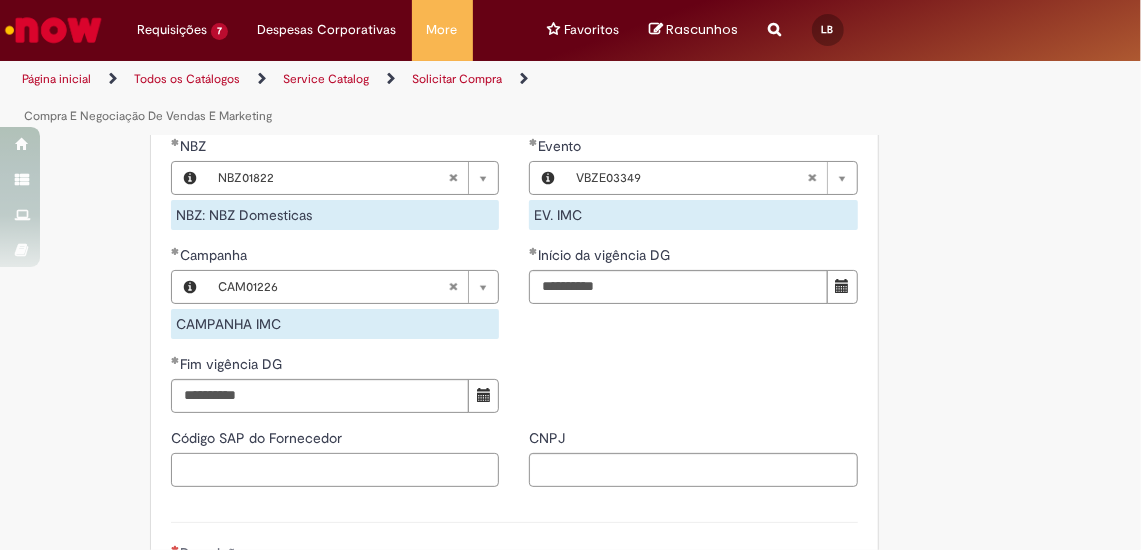 scroll, scrollTop: 1414, scrollLeft: 0, axis: vertical 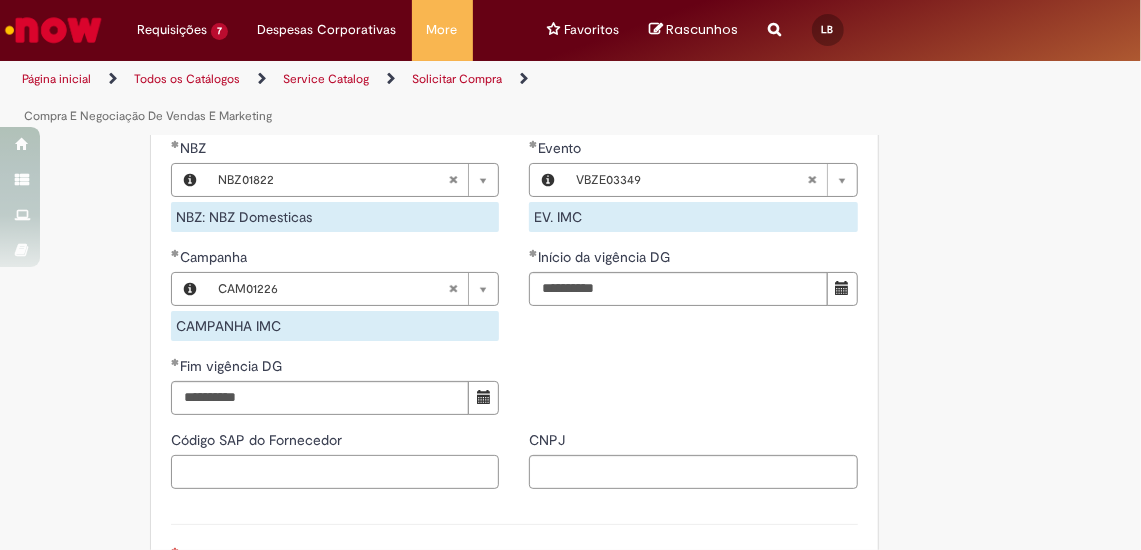 paste on "*******" 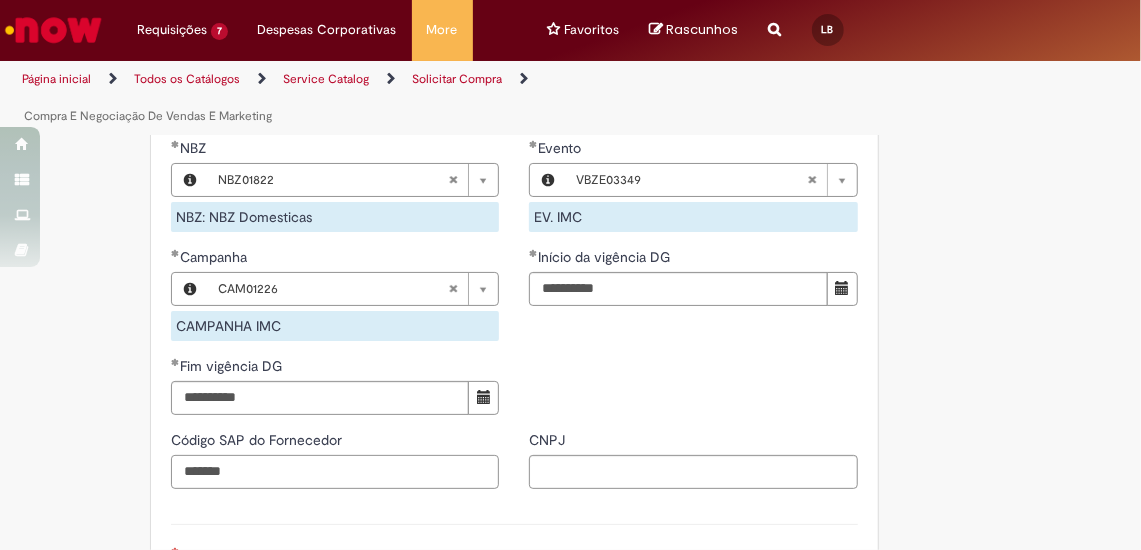 type on "*******" 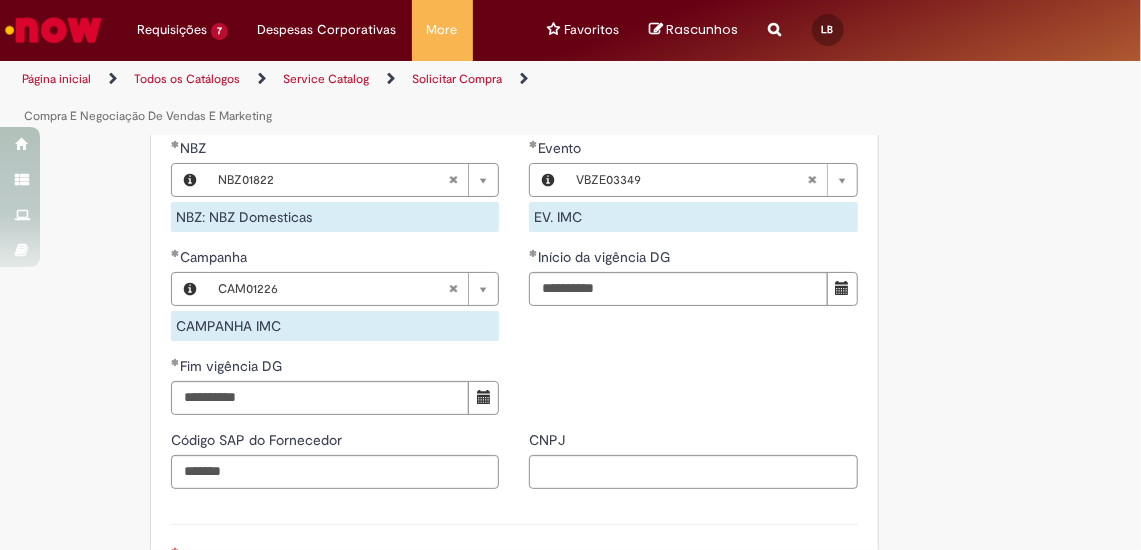 click on "**********" at bounding box center (514, 99) 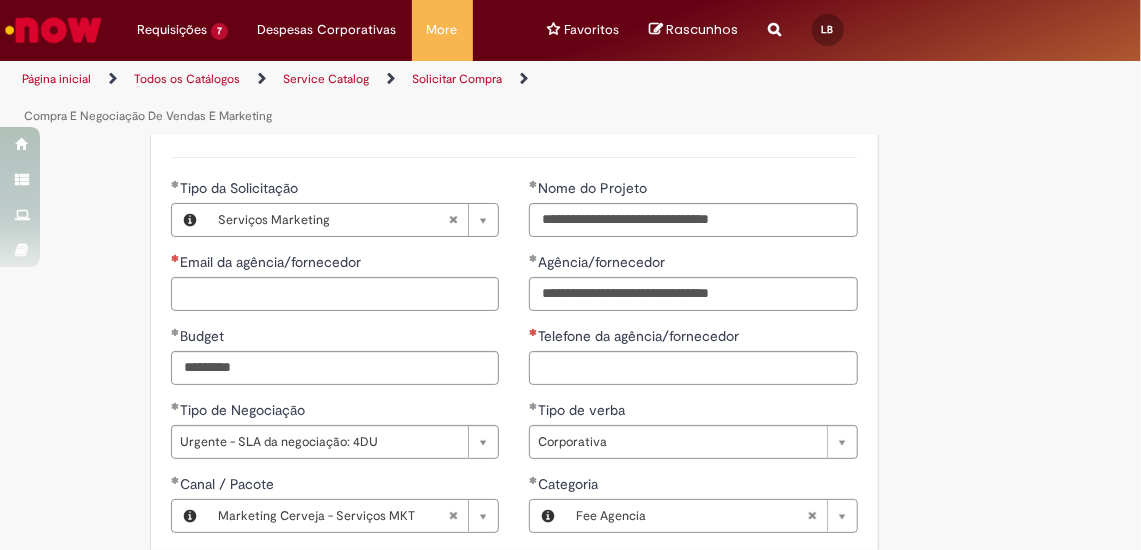 scroll, scrollTop: 970, scrollLeft: 0, axis: vertical 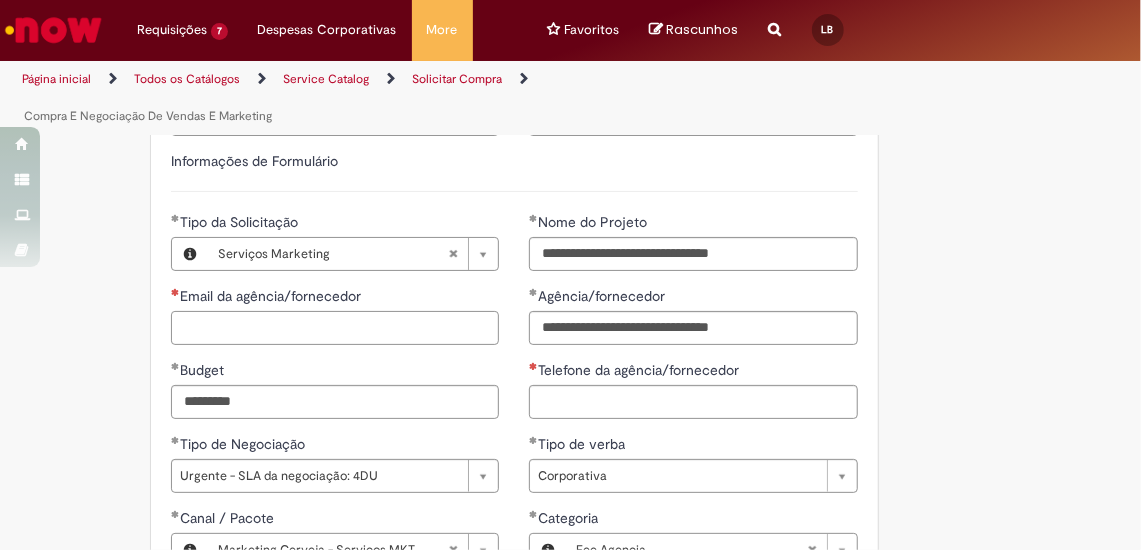 click on "Email da agência/fornecedor" at bounding box center [335, 328] 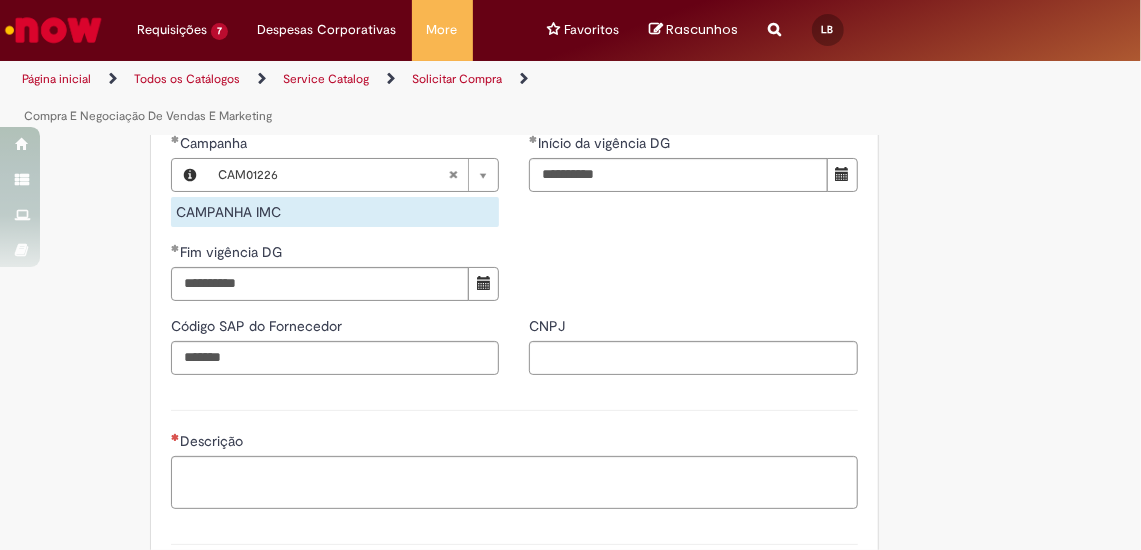 scroll, scrollTop: 1522, scrollLeft: 0, axis: vertical 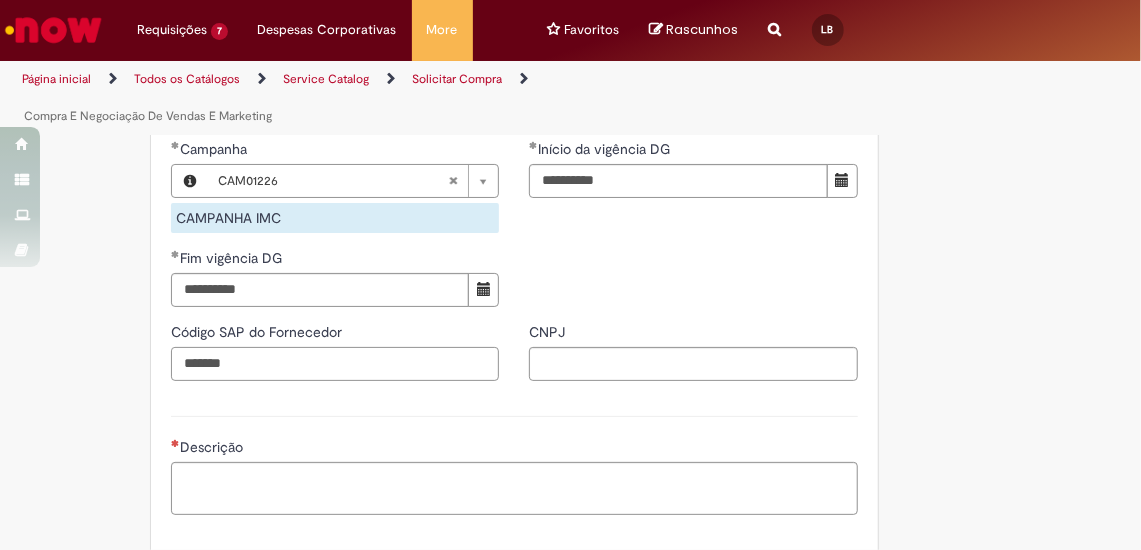 click on "*******" at bounding box center (335, 364) 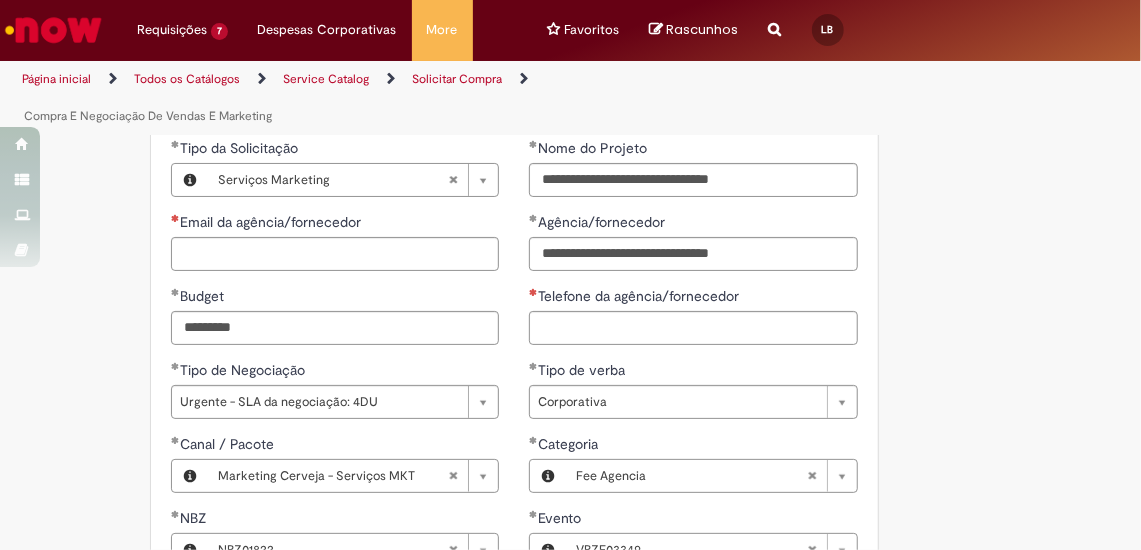 scroll, scrollTop: 1032, scrollLeft: 0, axis: vertical 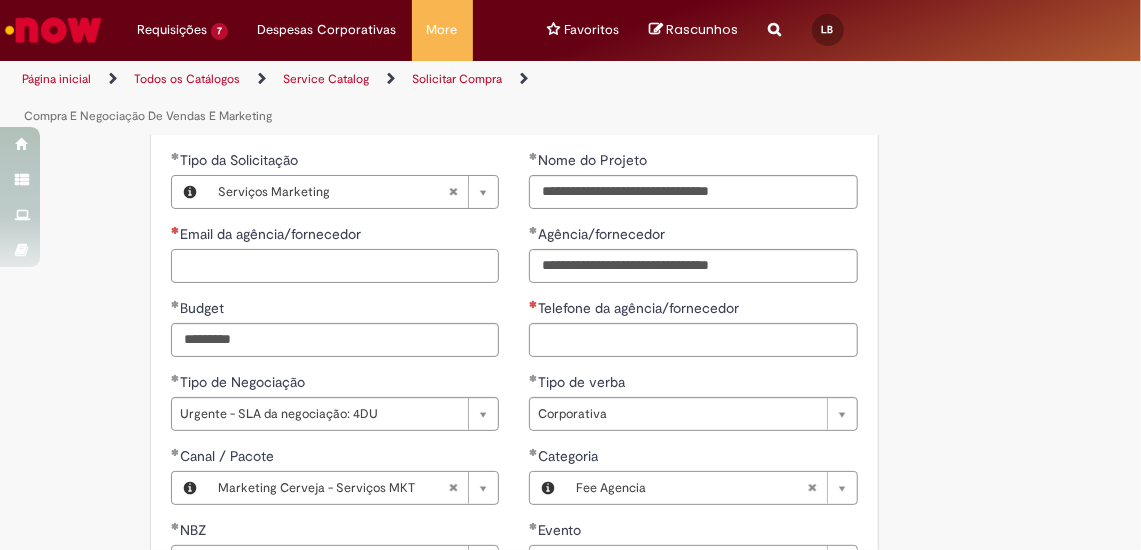 click on "Email da agência/fornecedor" at bounding box center (335, 266) 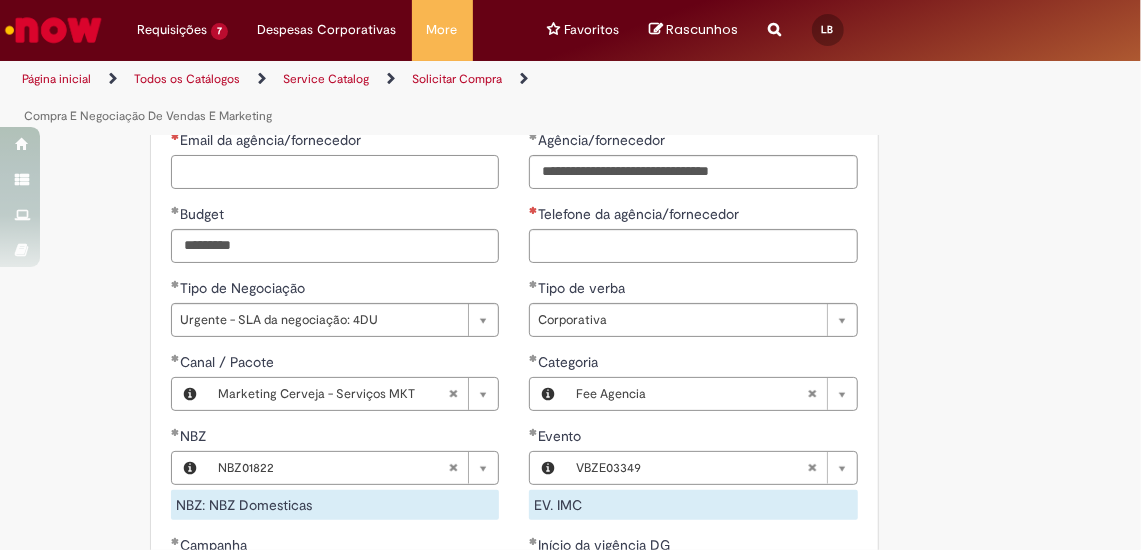 scroll, scrollTop: 1106, scrollLeft: 0, axis: vertical 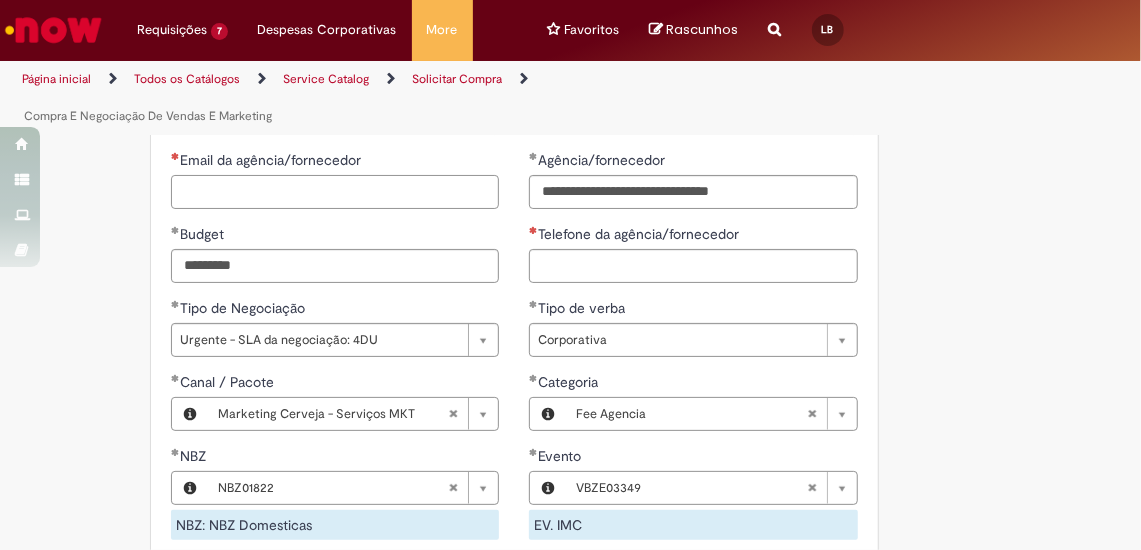 paste on "**********" 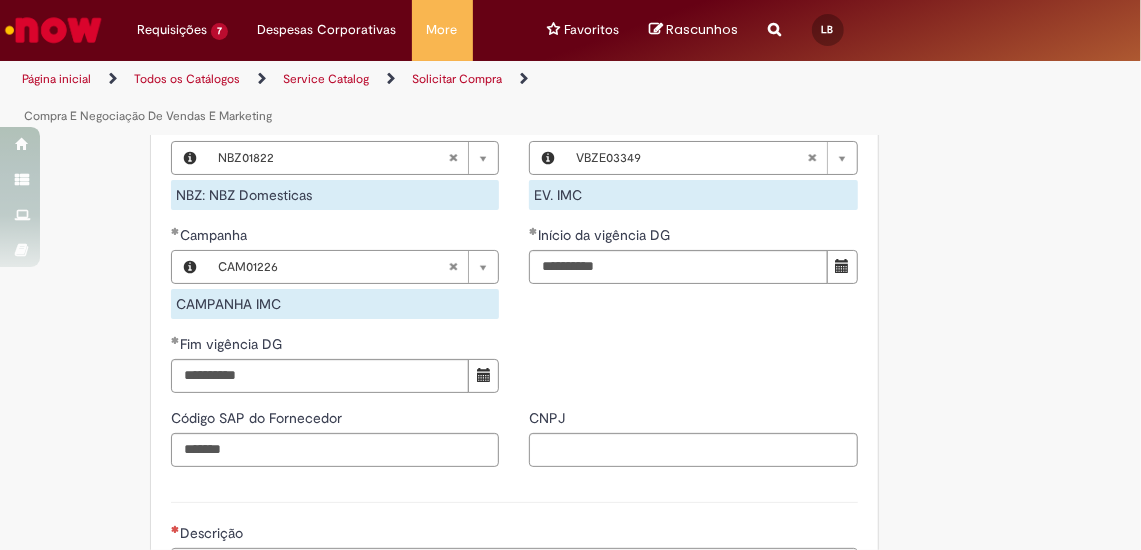 type on "**********" 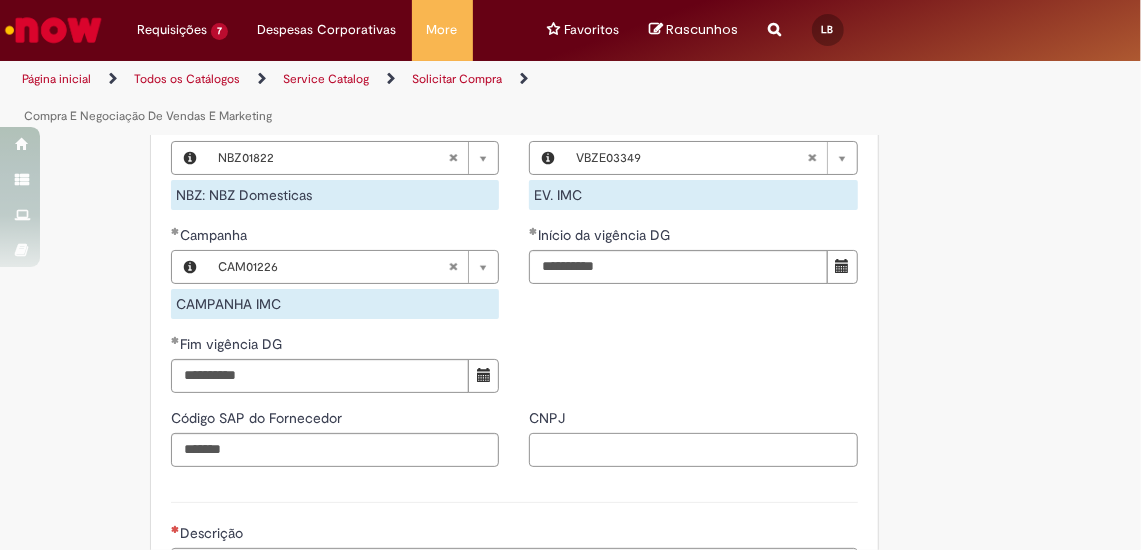 click on "CNPJ" at bounding box center (693, 450) 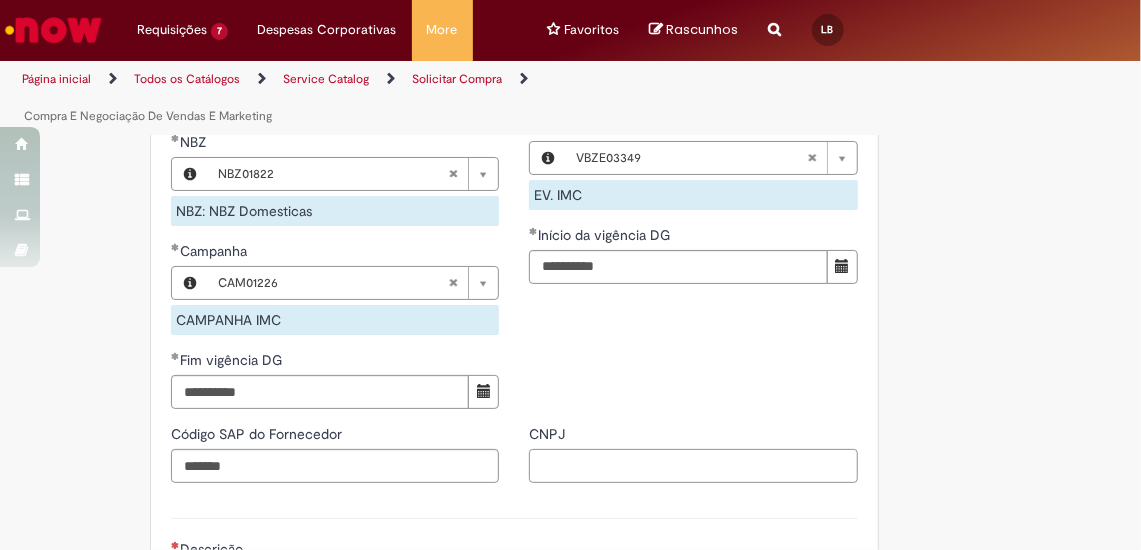 scroll, scrollTop: 1453, scrollLeft: 0, axis: vertical 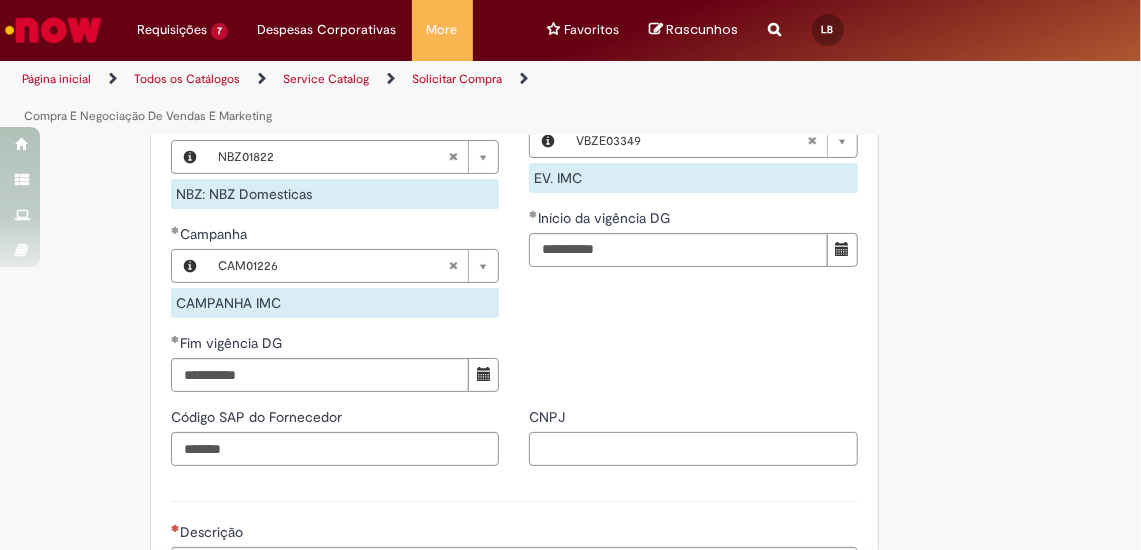 paste on "**********" 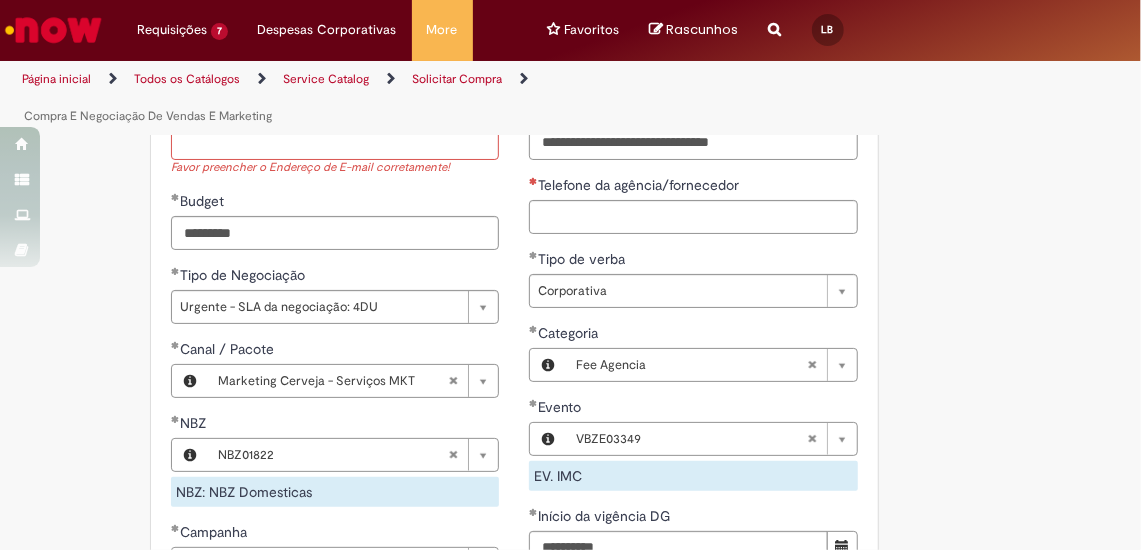scroll, scrollTop: 1105, scrollLeft: 0, axis: vertical 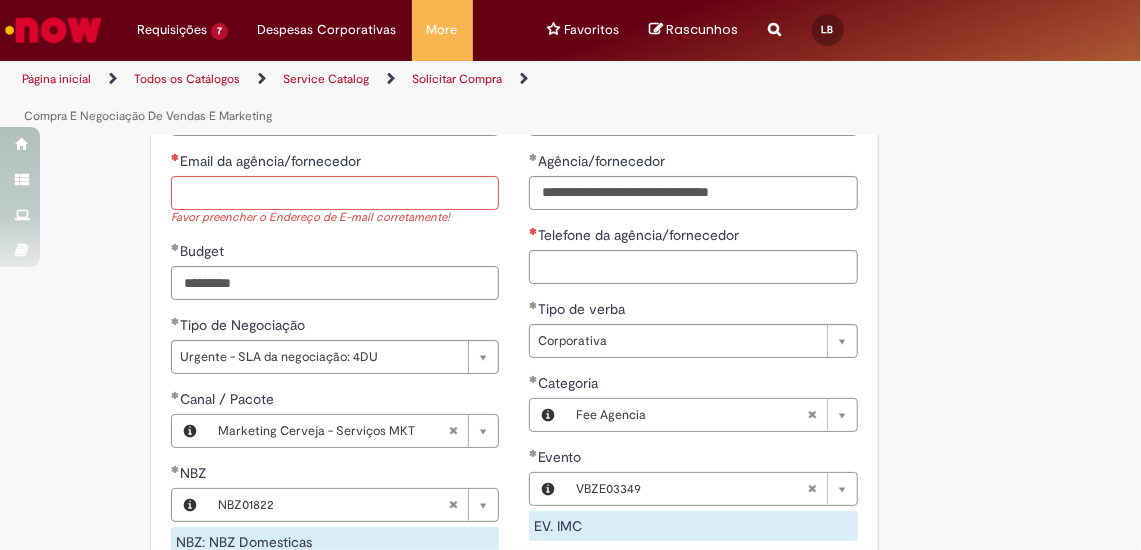 type on "**********" 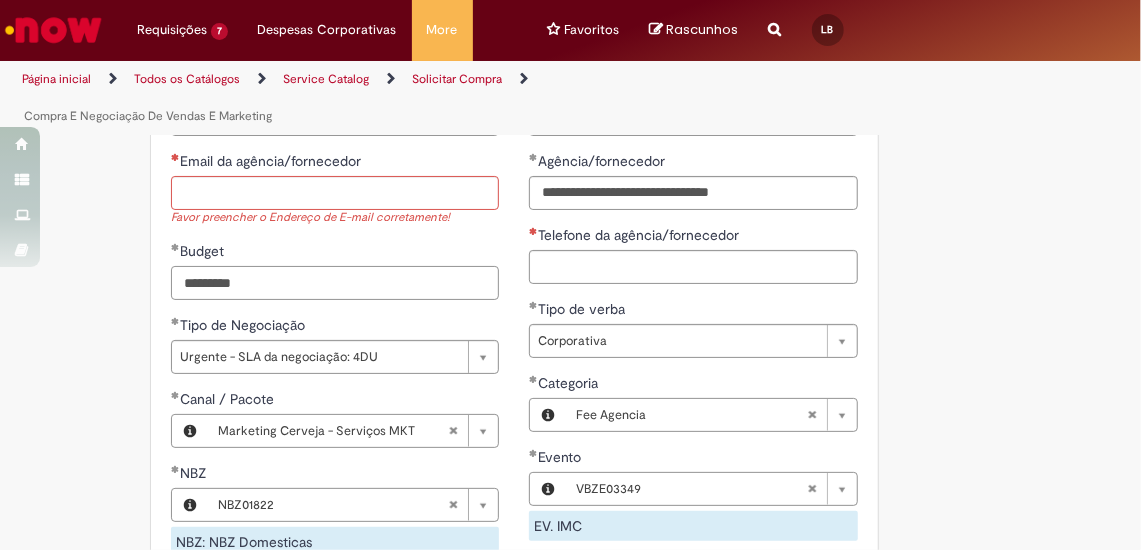click on "*********" at bounding box center (335, 283) 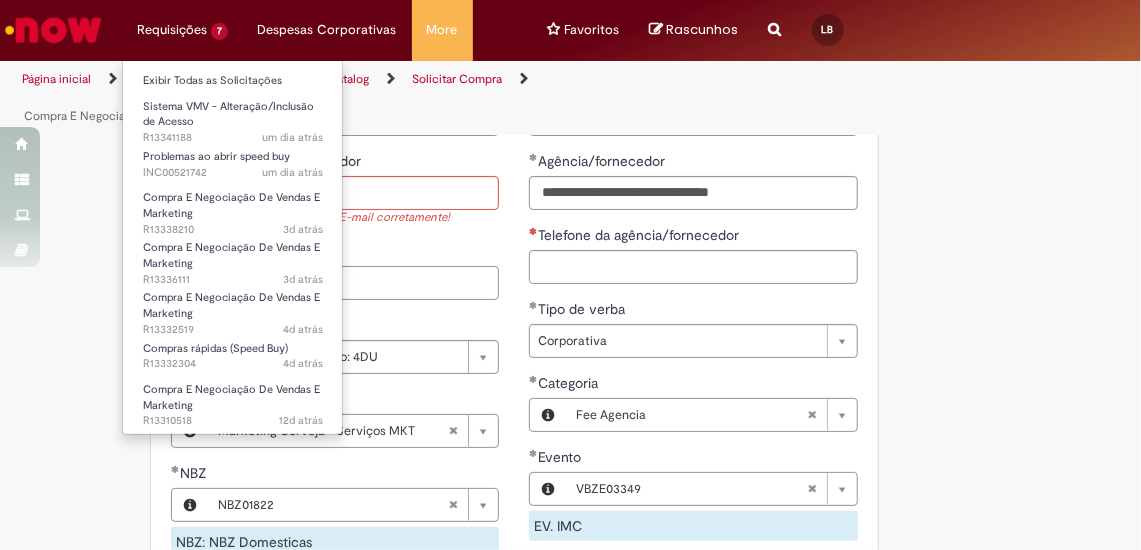 type 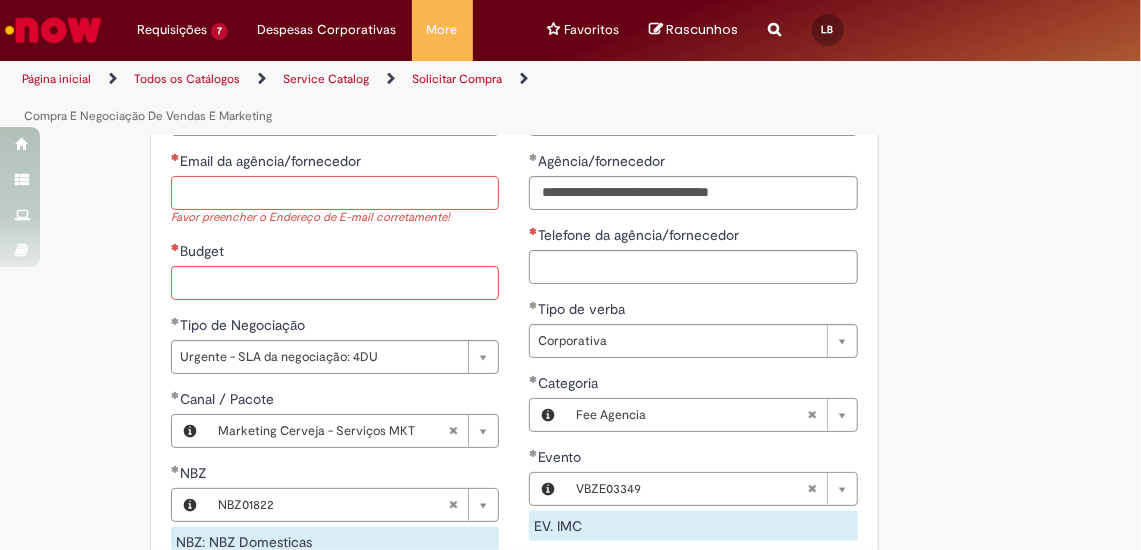 click on "Email da agência/fornecedor" at bounding box center (335, 193) 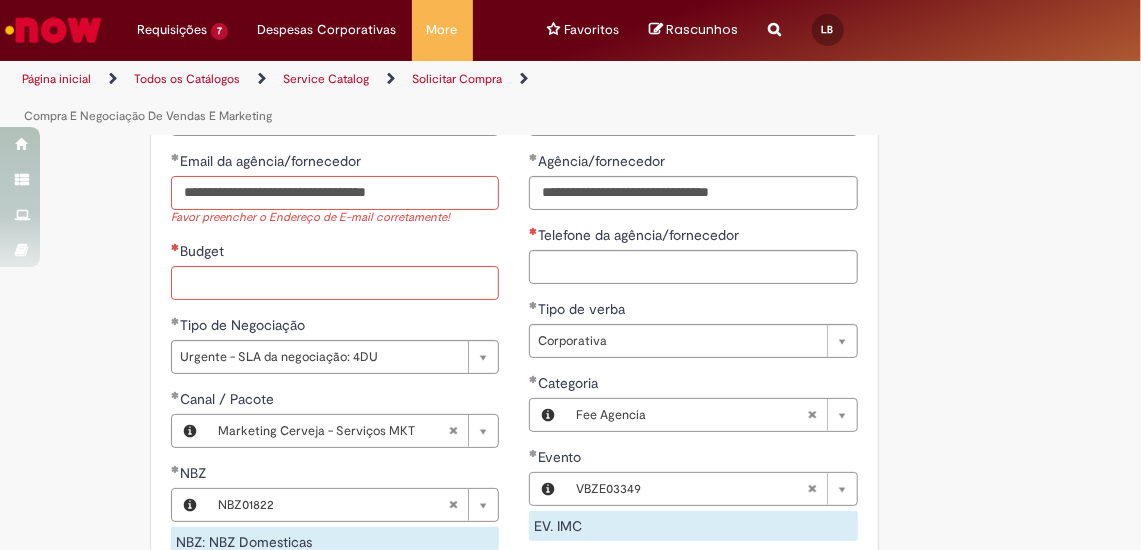 type on "**********" 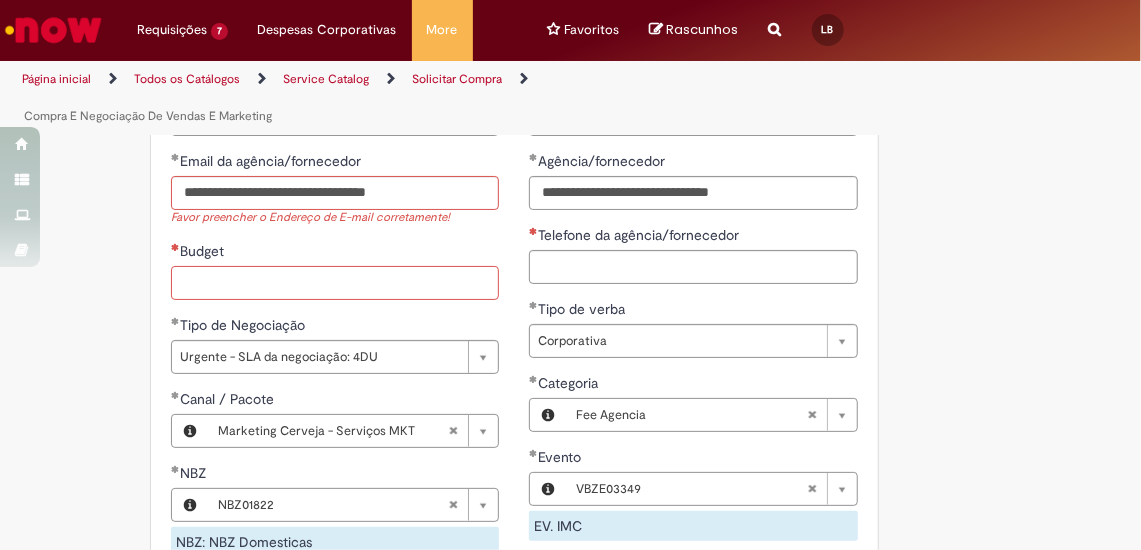 click on "Budget" at bounding box center [335, 283] 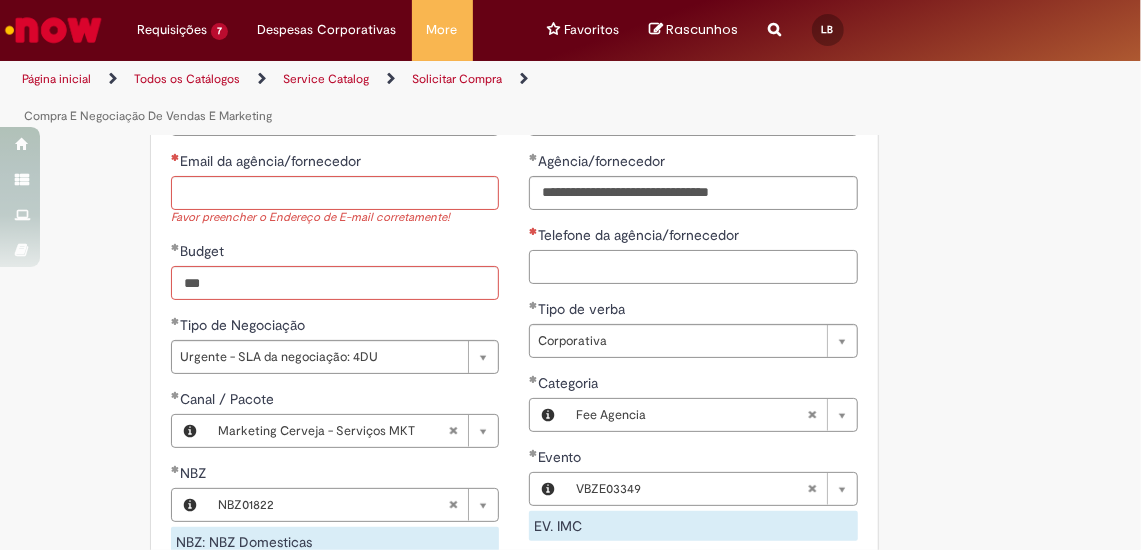 click on "Telefone da agência/fornecedor" at bounding box center [693, 267] 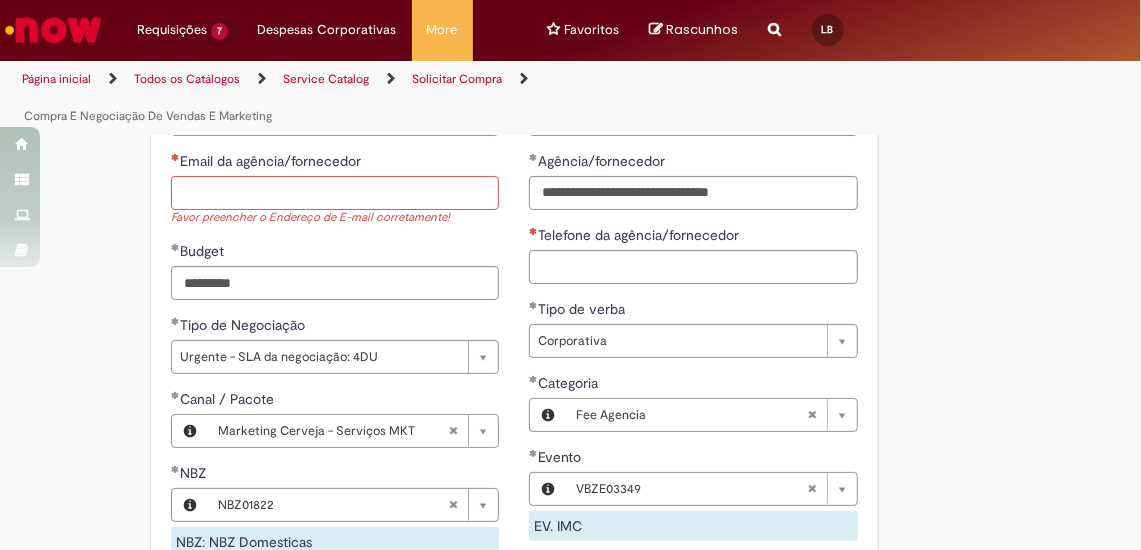 click on "Email da agência/fornecedor" at bounding box center [335, 193] 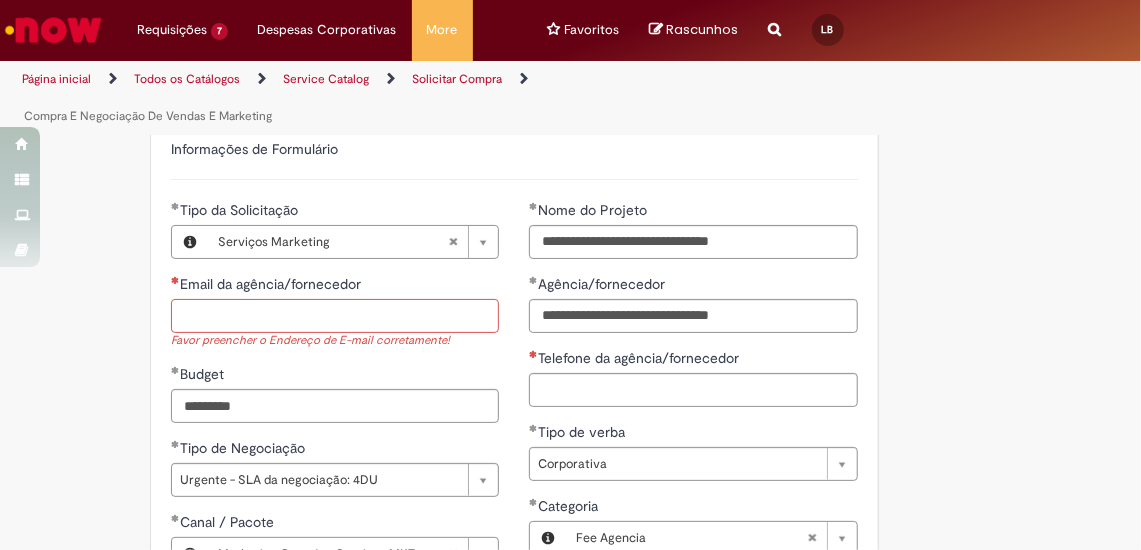 scroll, scrollTop: 981, scrollLeft: 0, axis: vertical 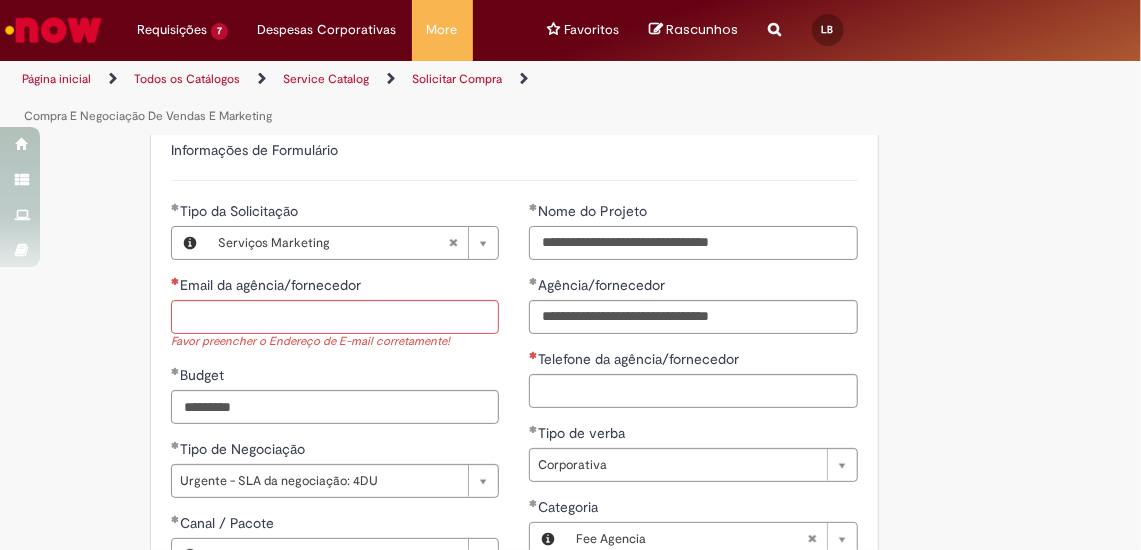 click on "**********" at bounding box center (693, 243) 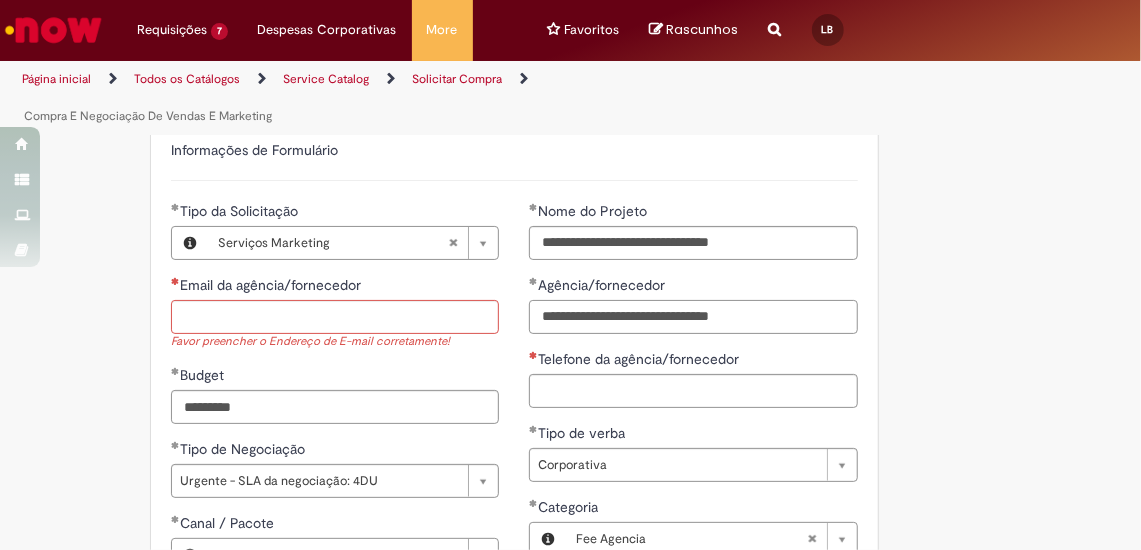 click on "**********" at bounding box center (693, 317) 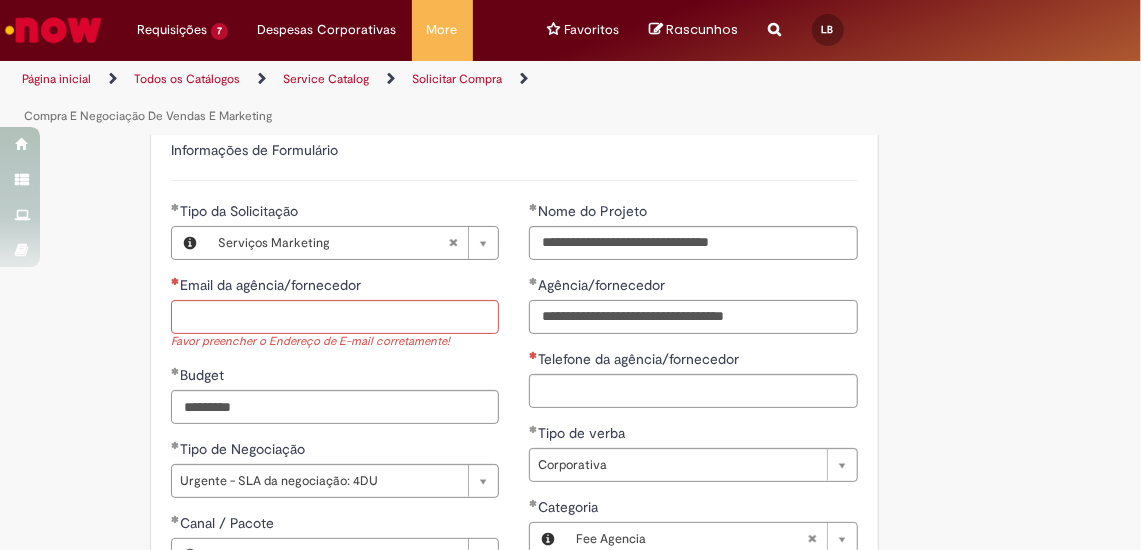 type on "**********" 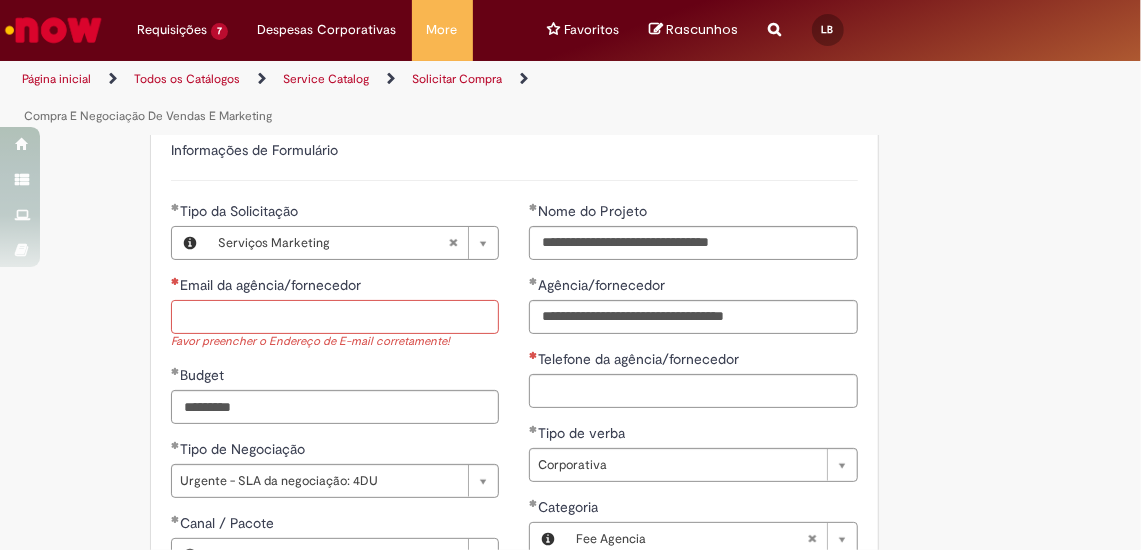 click on "Email da agência/fornecedor" at bounding box center [335, 317] 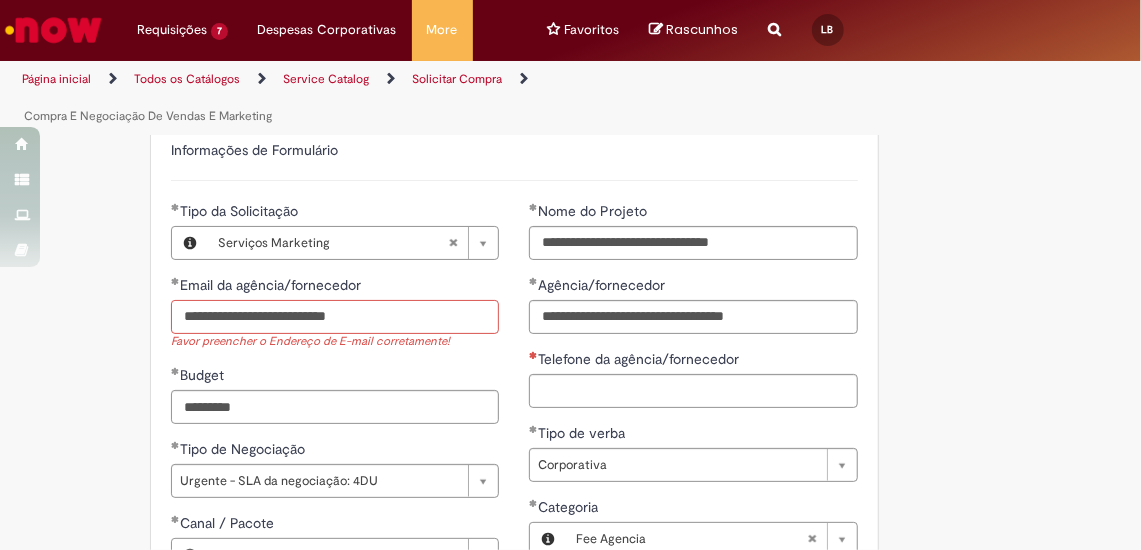 type on "**********" 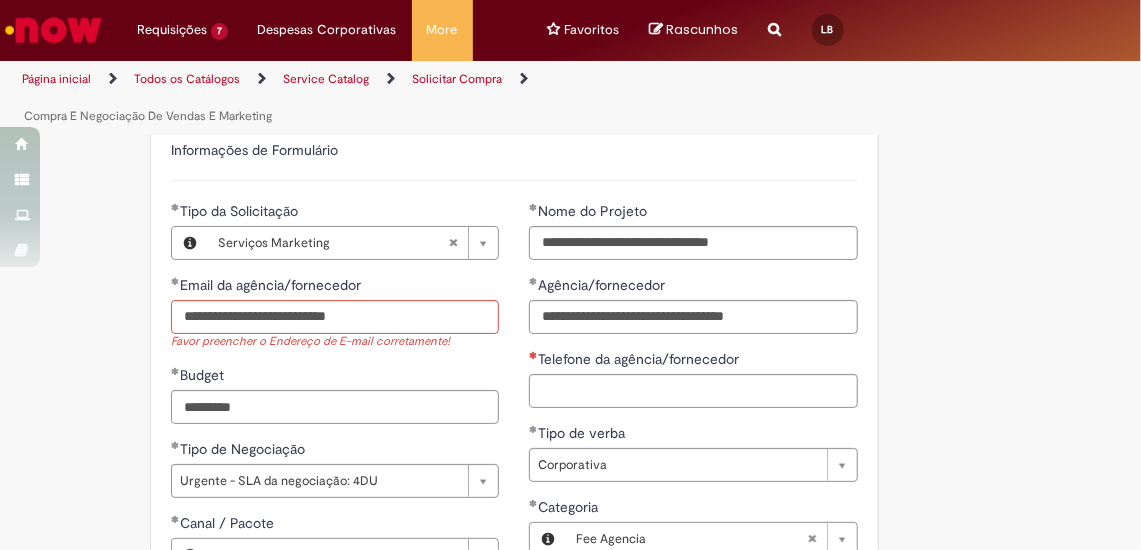 click on "**********" at bounding box center (335, 540) 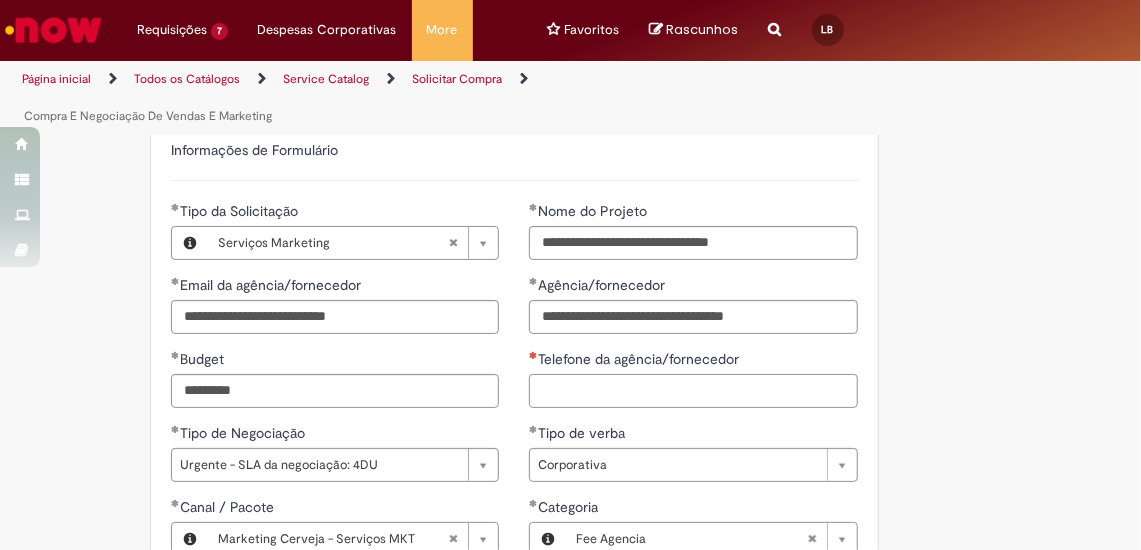 click on "Telefone da agência/fornecedor" at bounding box center (693, 391) 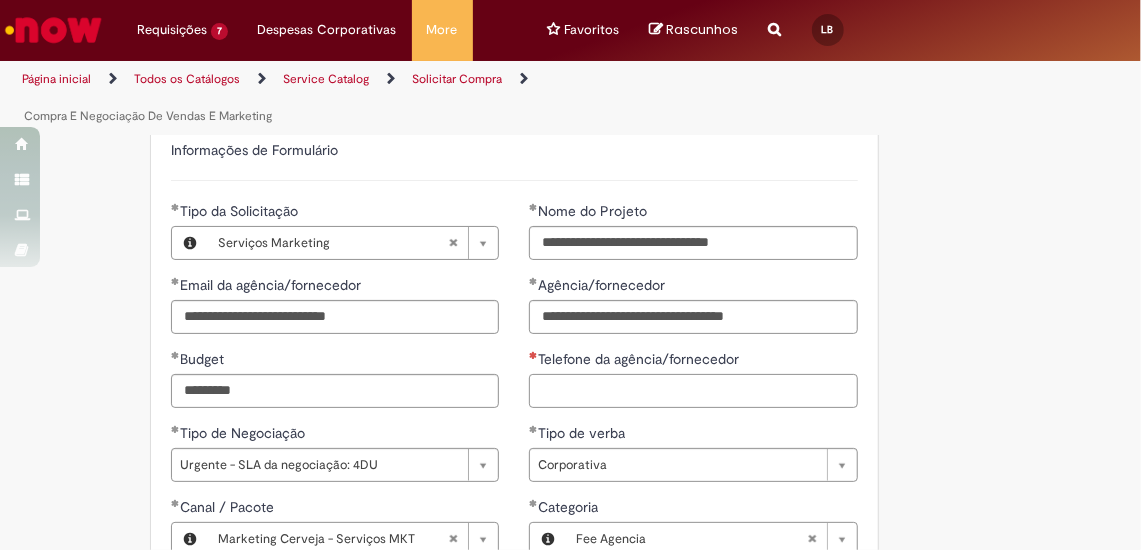 paste on "**********" 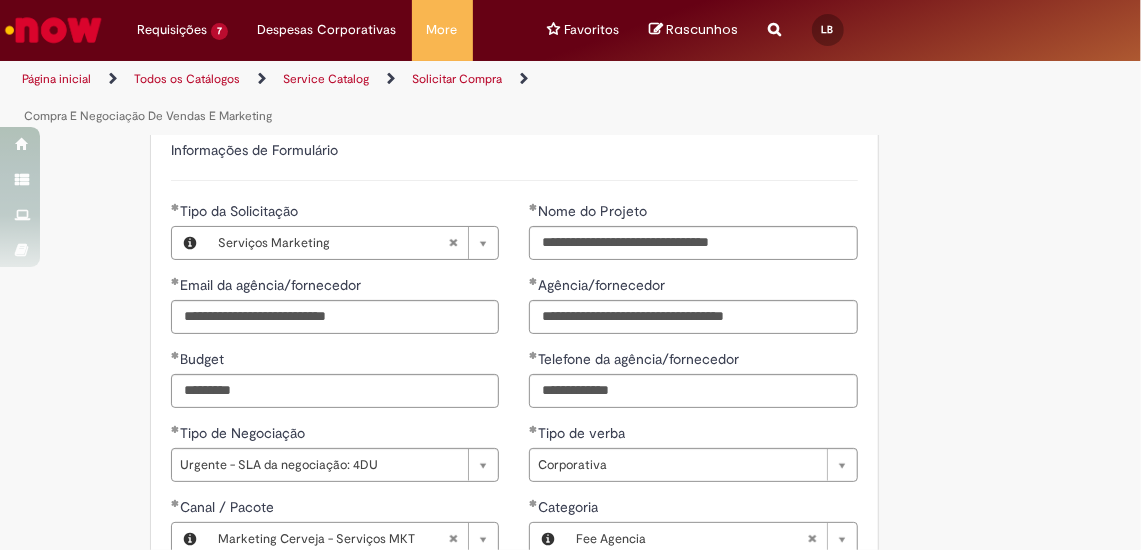 click on "**********" at bounding box center [693, 477] 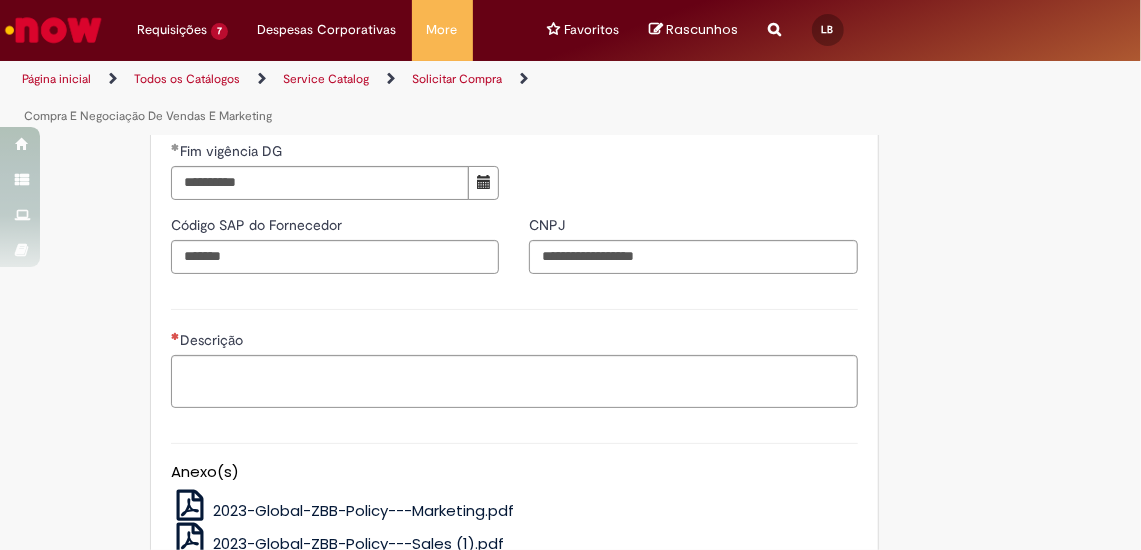 scroll, scrollTop: 1630, scrollLeft: 0, axis: vertical 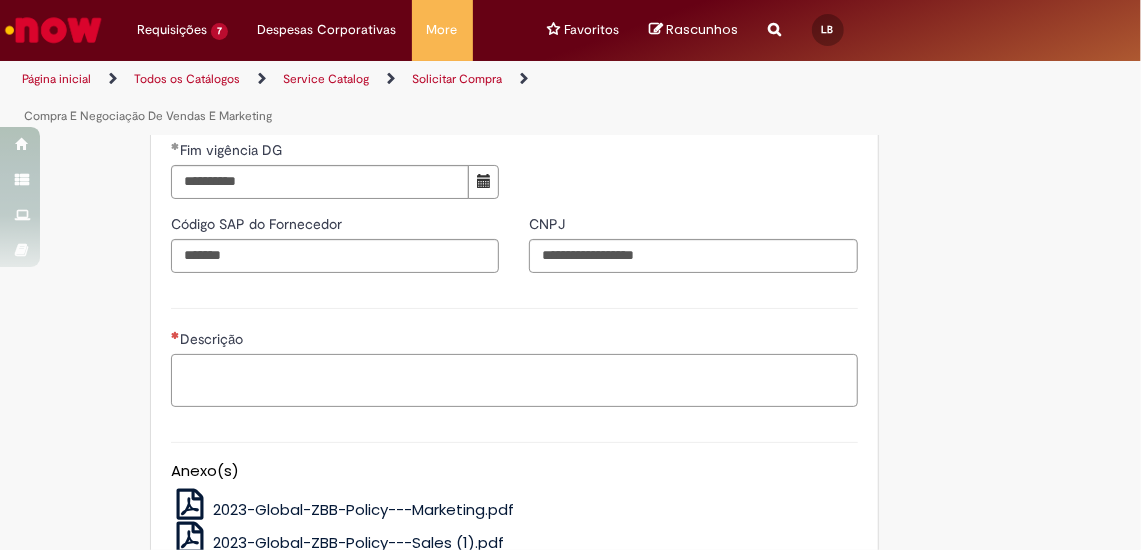 click on "Descrição" at bounding box center (514, 380) 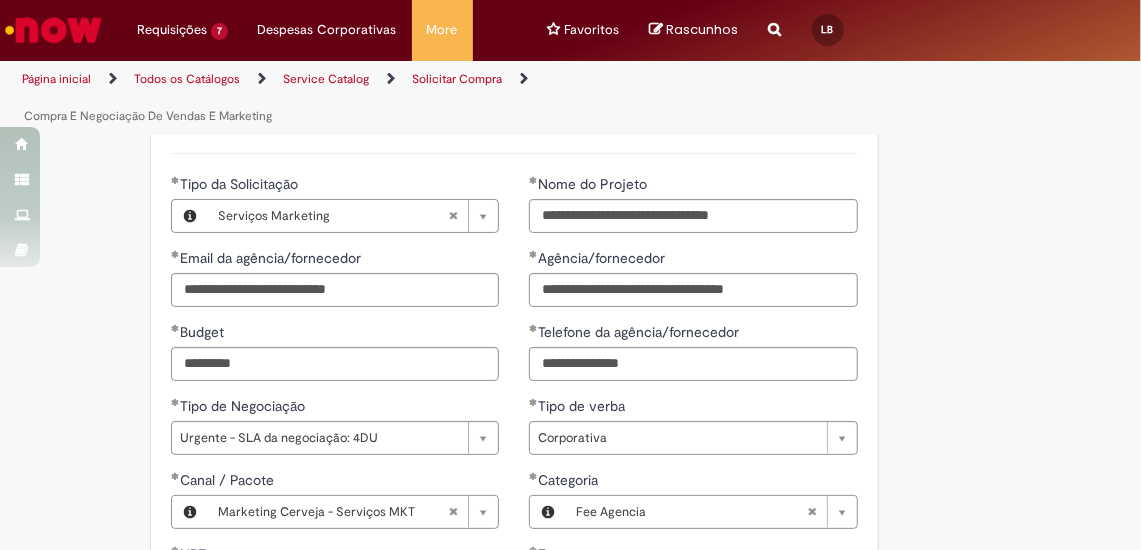 scroll, scrollTop: 1007, scrollLeft: 0, axis: vertical 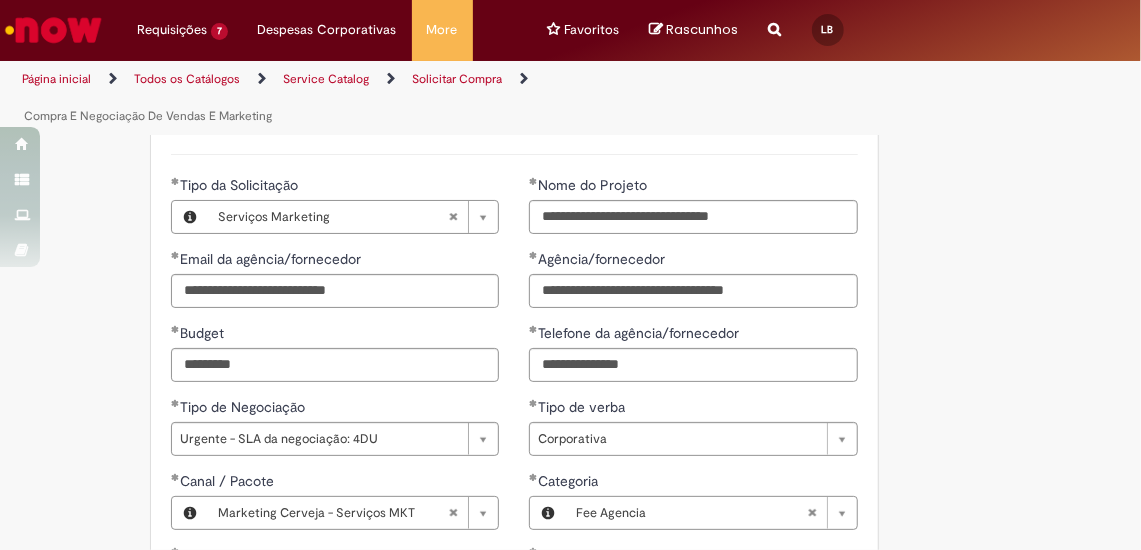 type on "**********" 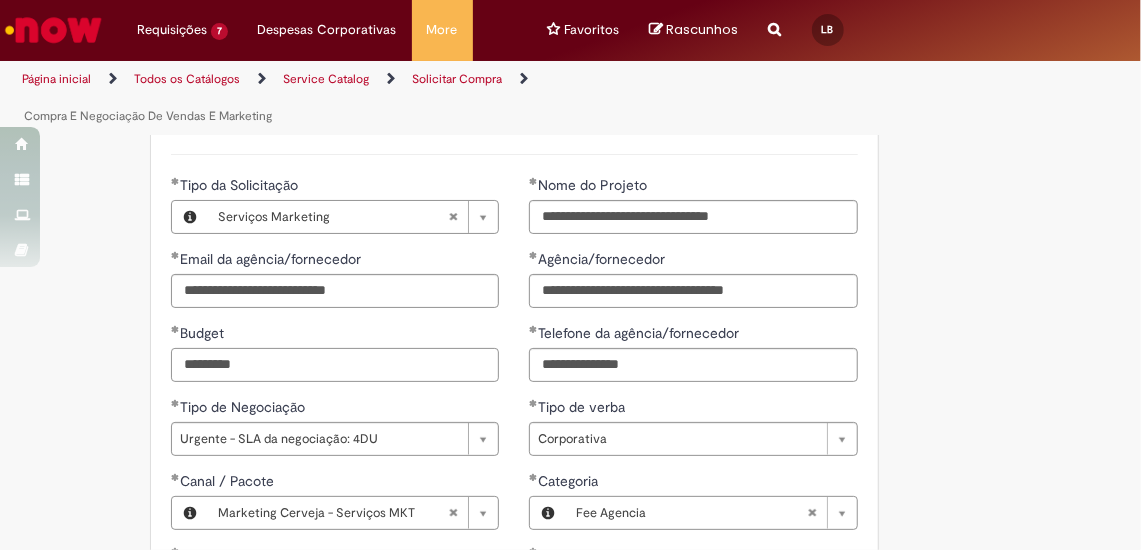 click on "*********" at bounding box center [335, 365] 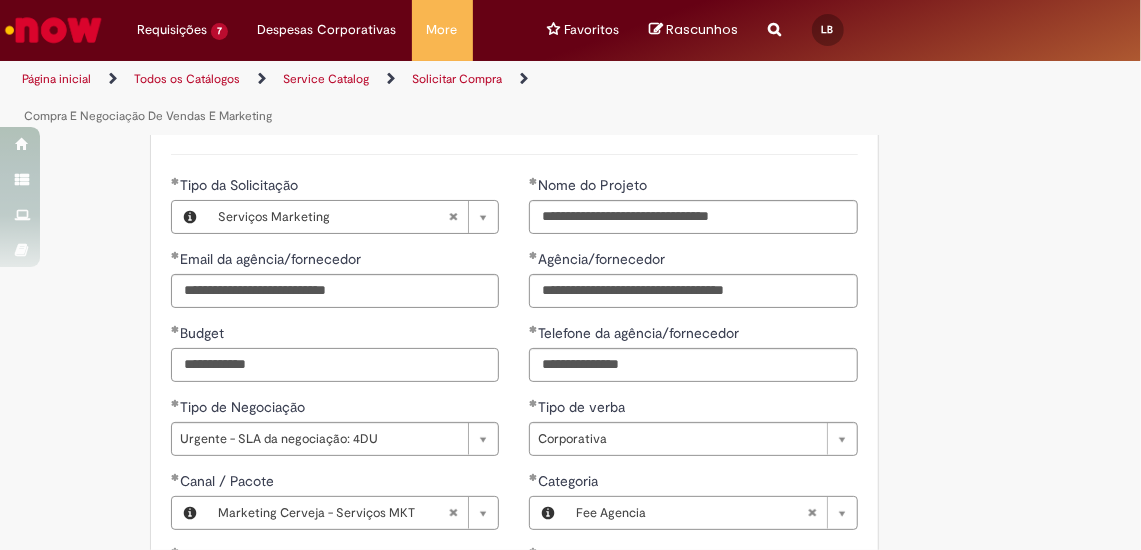 type on "**********" 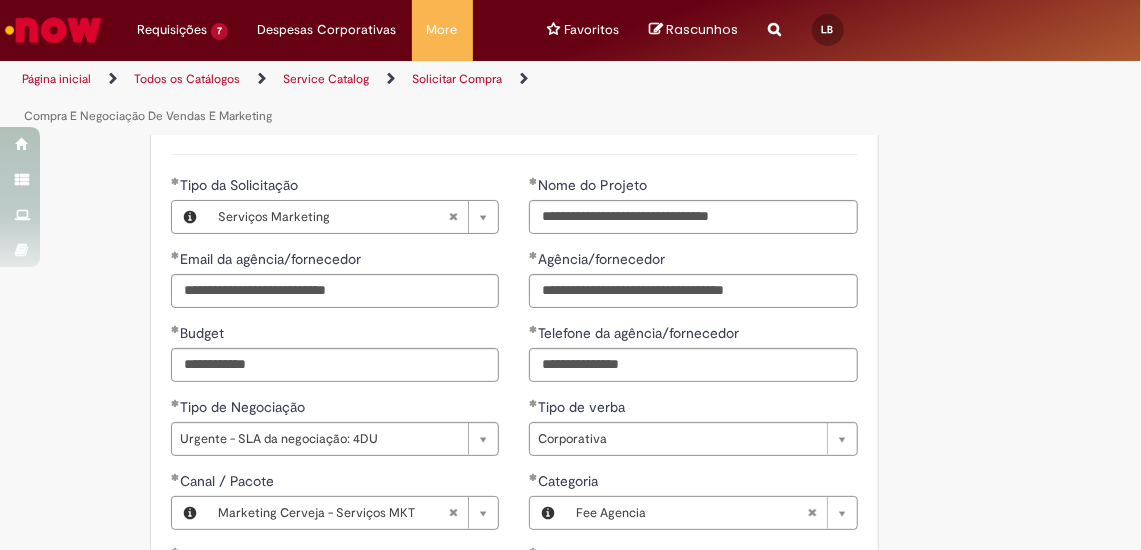 click on "Tipo de Negociação" at bounding box center (335, 409) 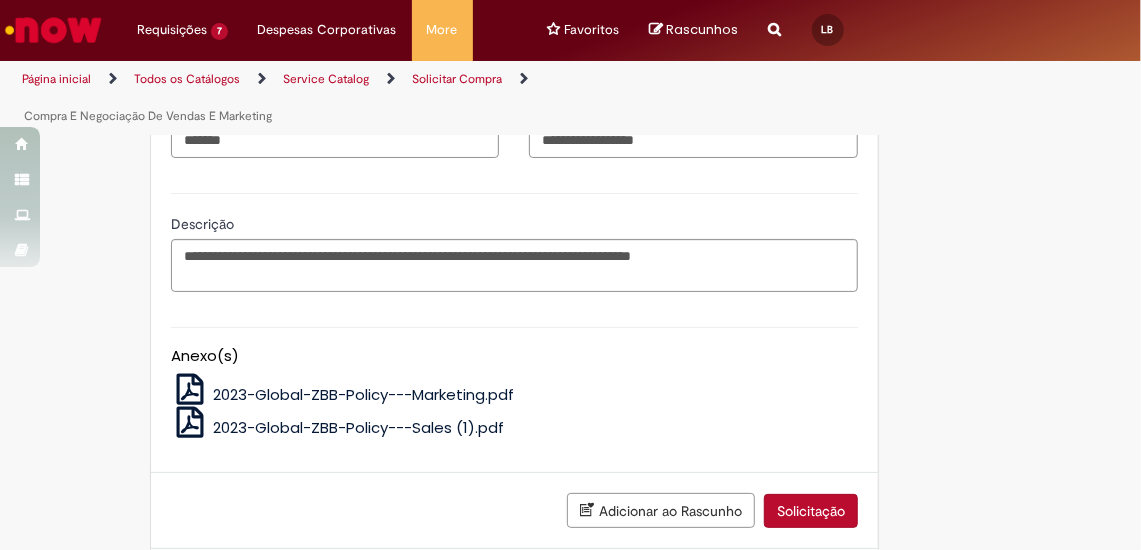 scroll, scrollTop: 1848, scrollLeft: 0, axis: vertical 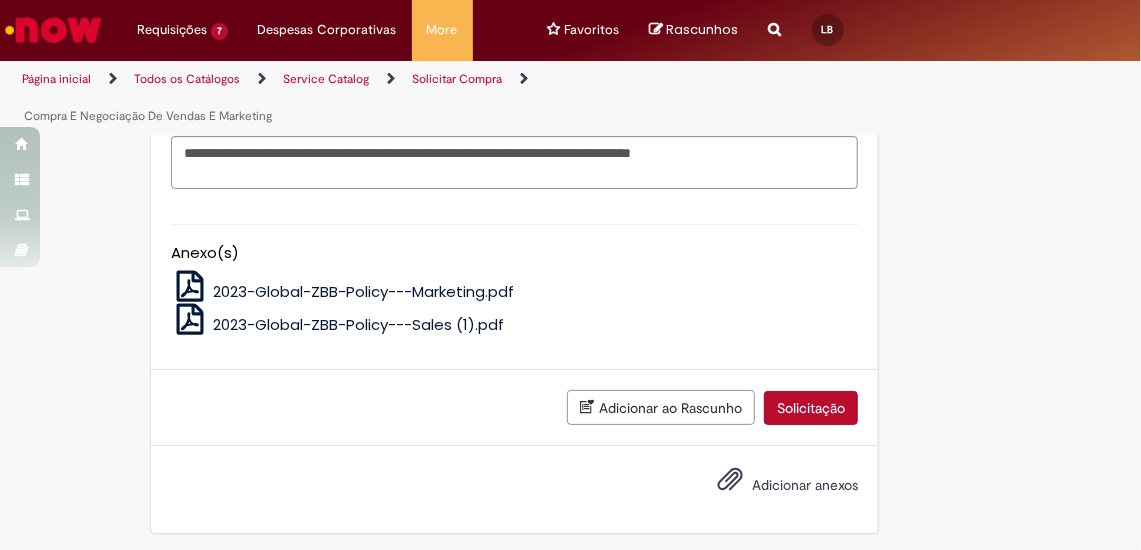 click on "Adicionar anexos" at bounding box center [805, 486] 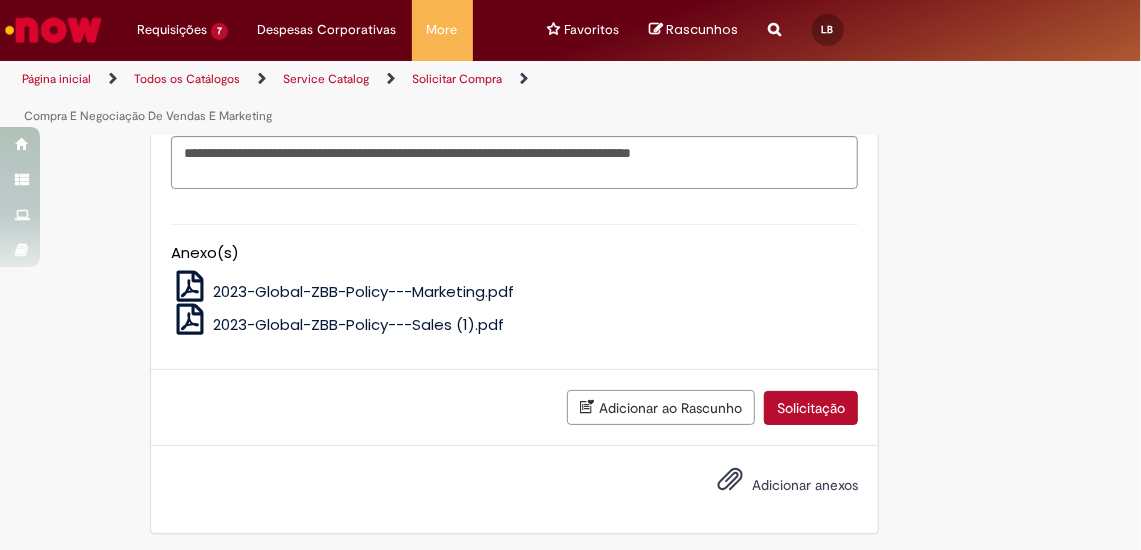 click on "Adicionar anexos" at bounding box center [805, 486] 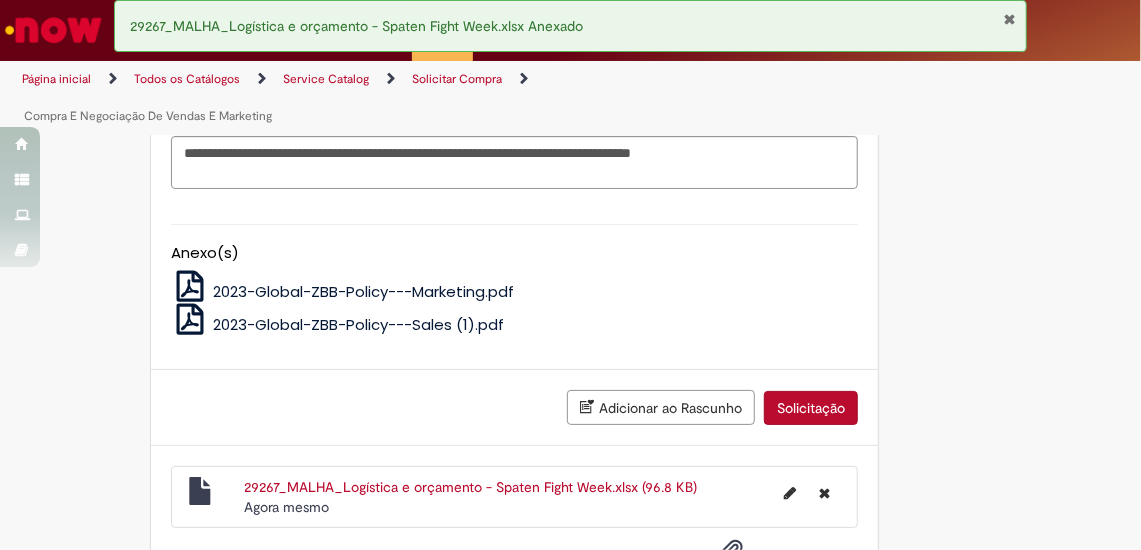 click on "29267_MALHA_Logística e orçamento - Spaten Fight Week.xlsx (96.8 KB)" at bounding box center [470, 487] 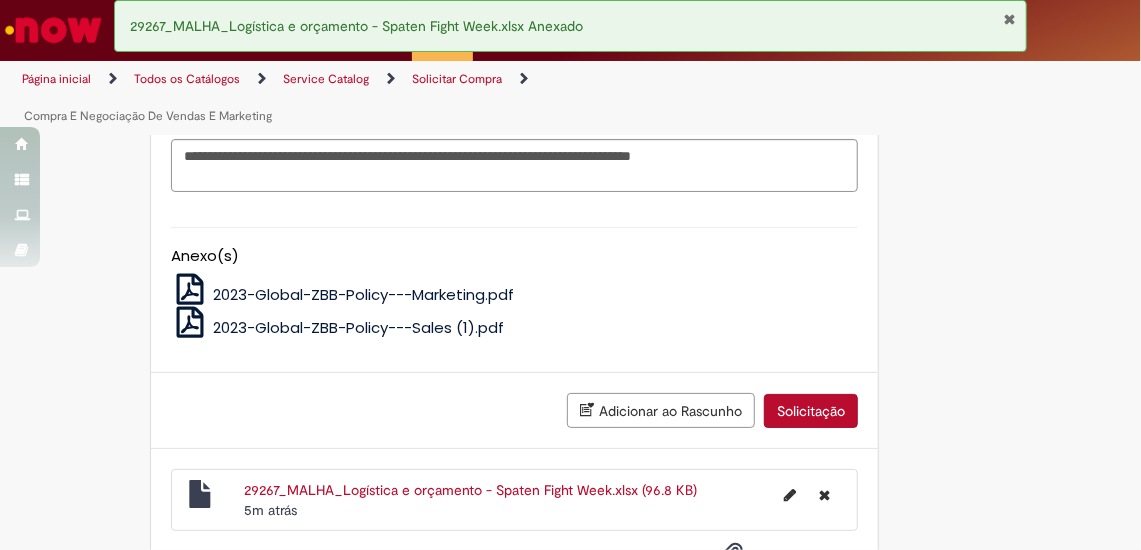scroll, scrollTop: 1851, scrollLeft: 0, axis: vertical 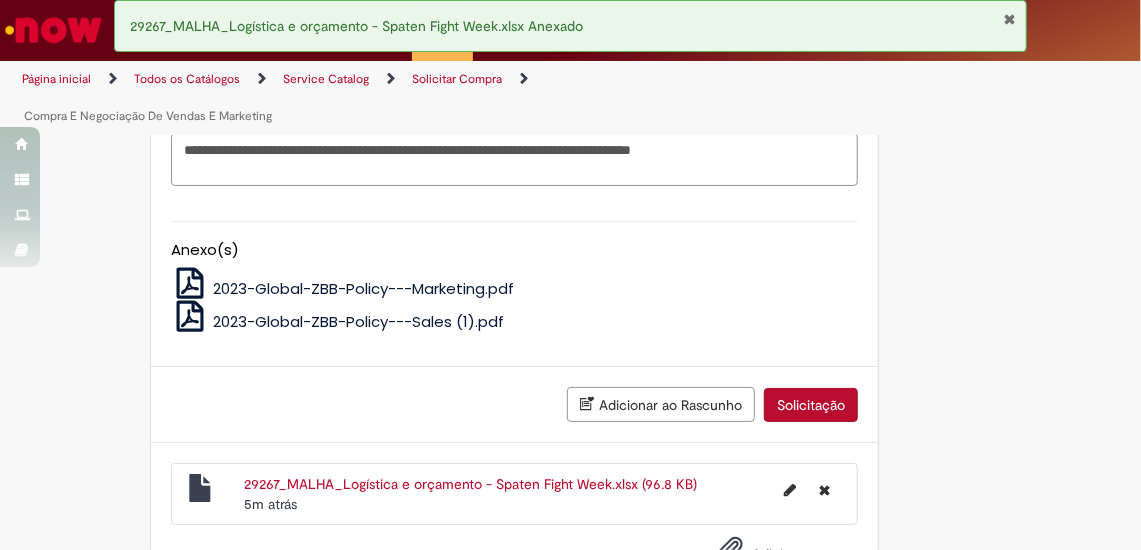 click on "Solicitação" at bounding box center (811, 405) 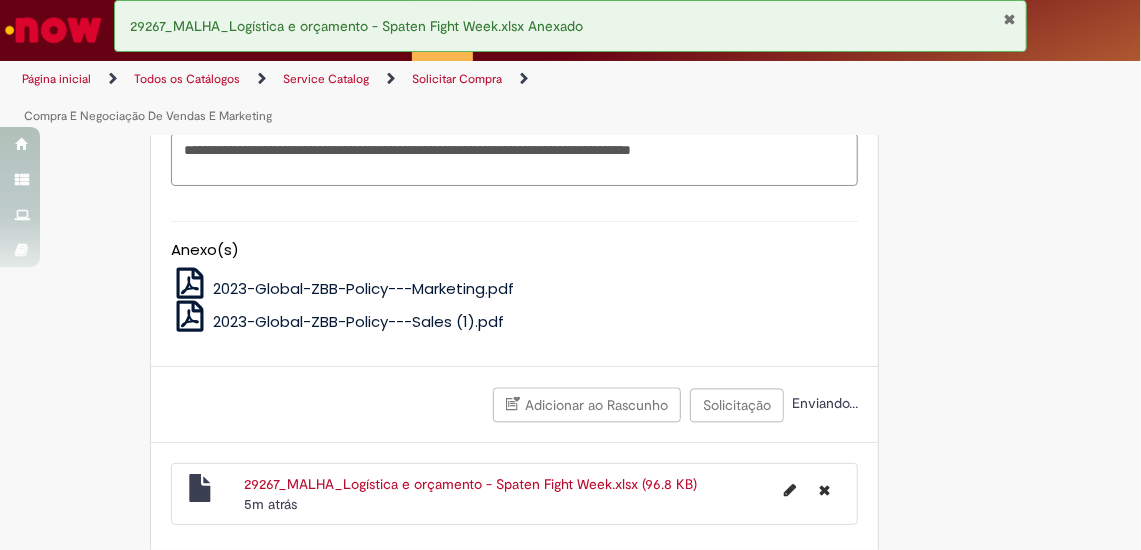 scroll, scrollTop: 1874, scrollLeft: 0, axis: vertical 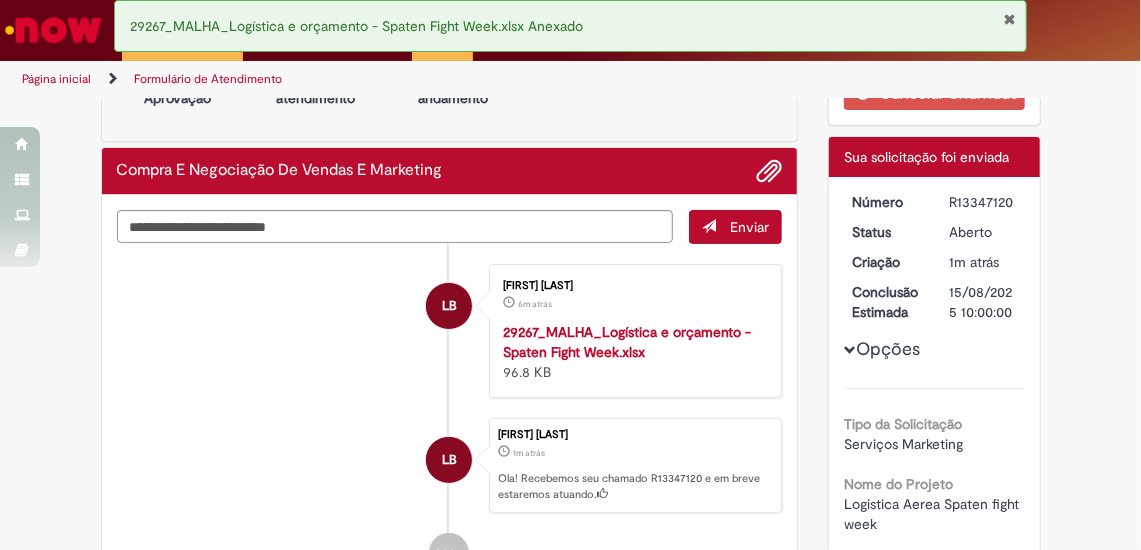 click at bounding box center [1009, 19] 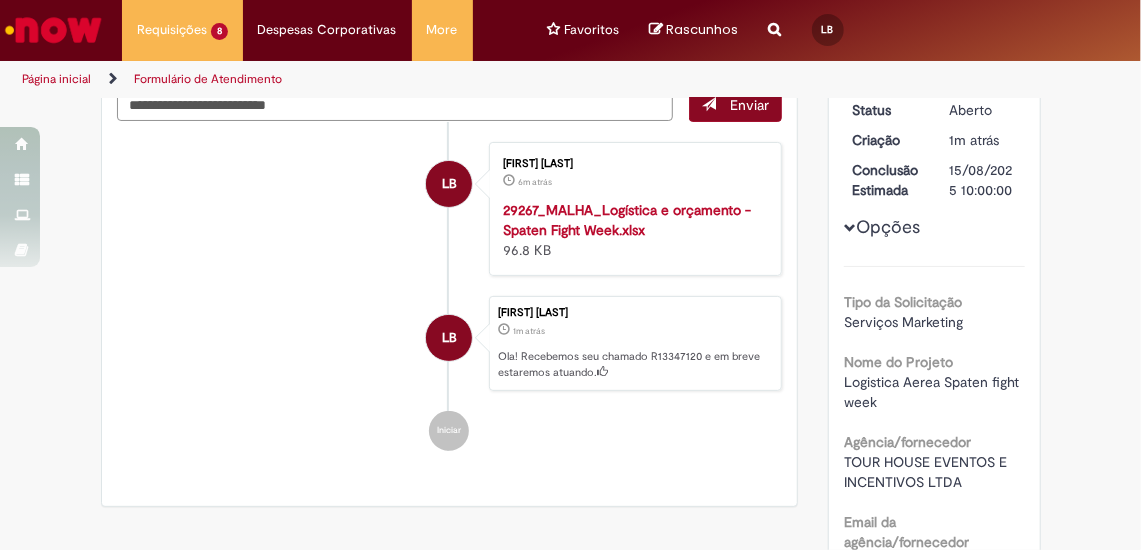 scroll, scrollTop: 0, scrollLeft: 0, axis: both 